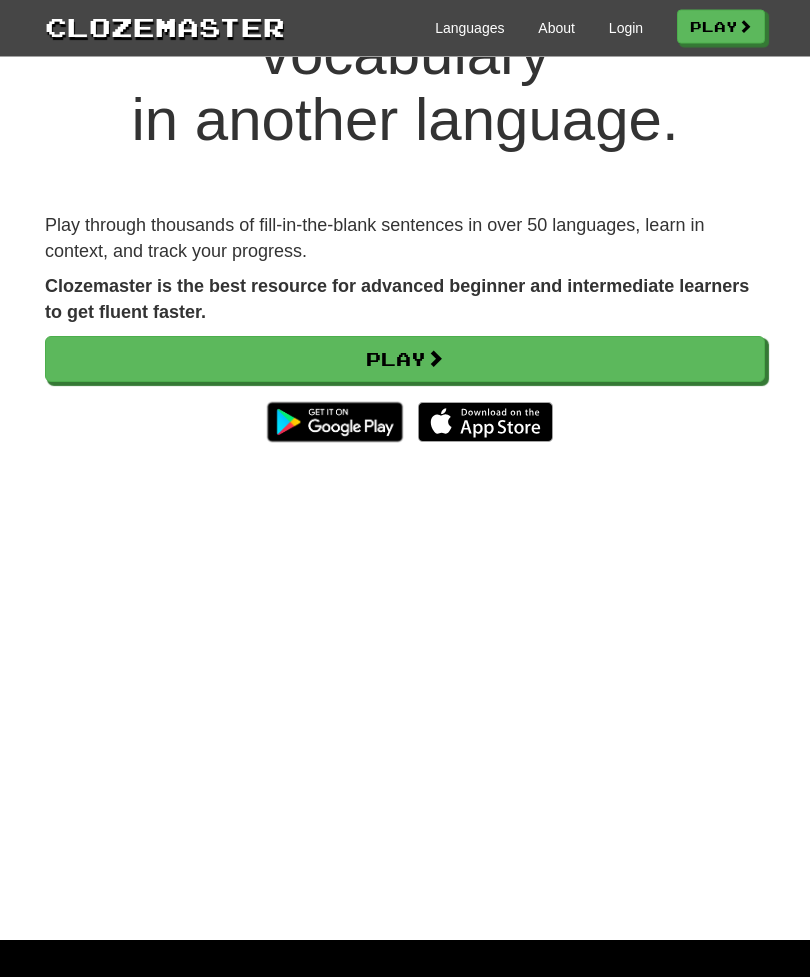 scroll, scrollTop: 165, scrollLeft: 0, axis: vertical 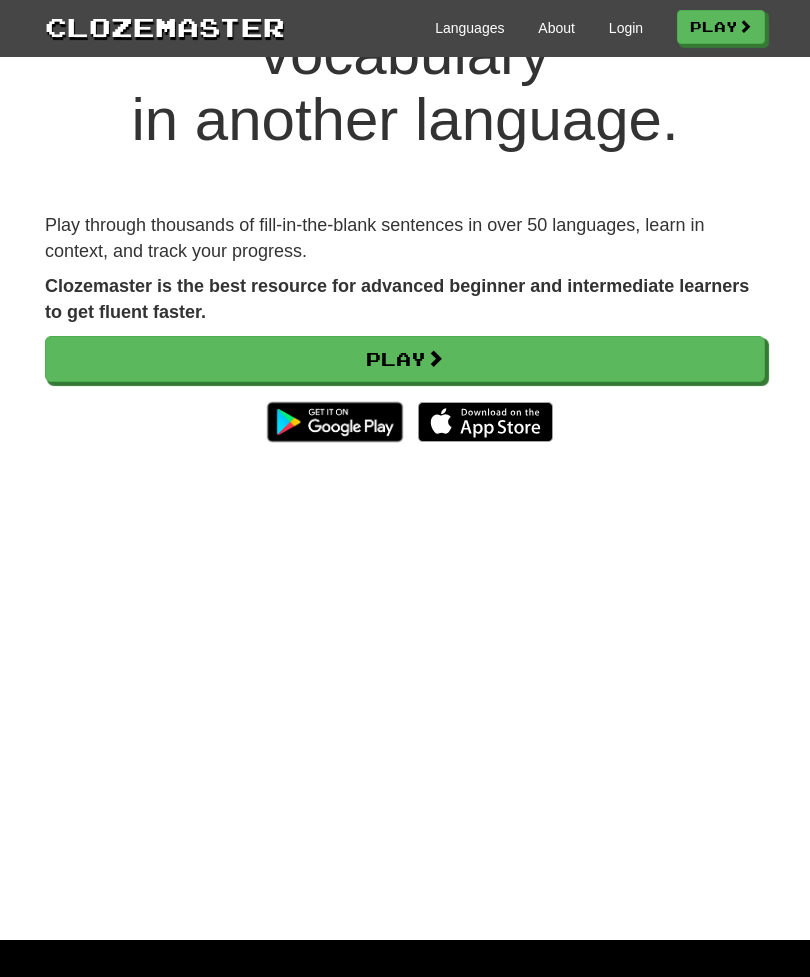 click on "Play" at bounding box center (405, 359) 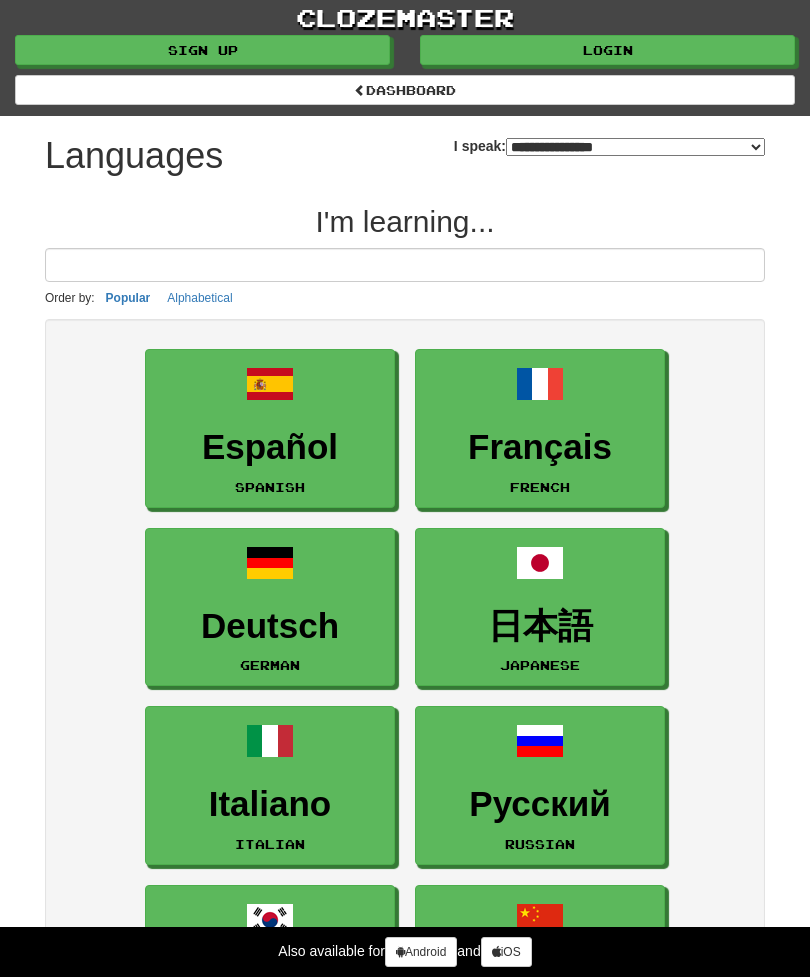 select on "*******" 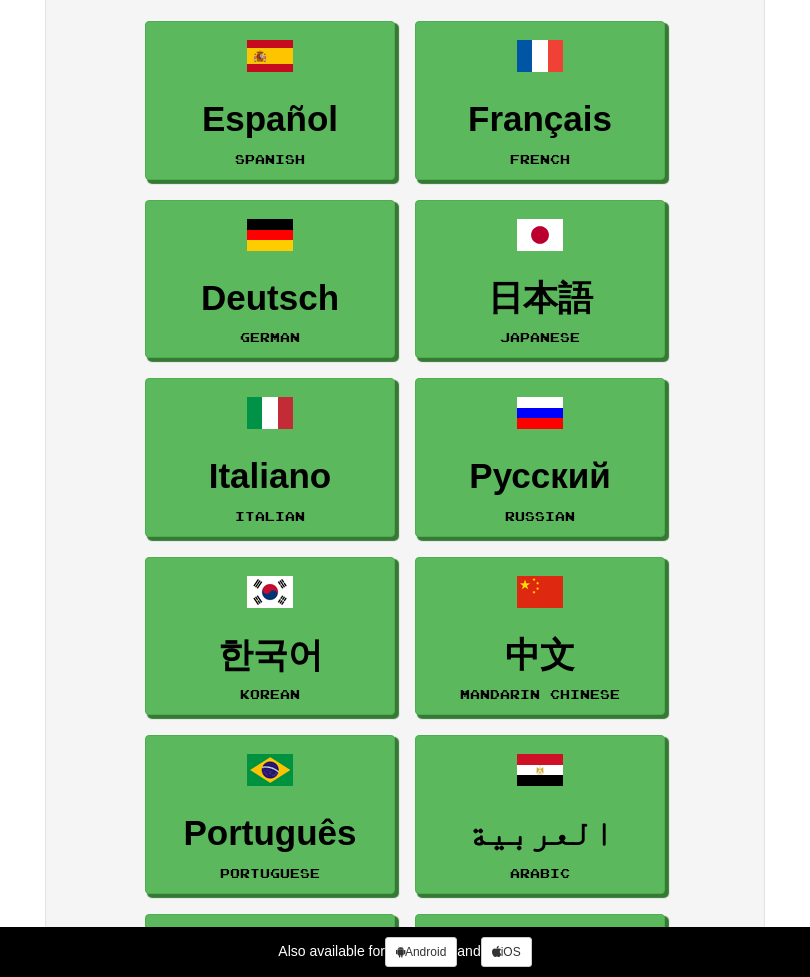 click on "Italiano Italian" at bounding box center (270, 457) 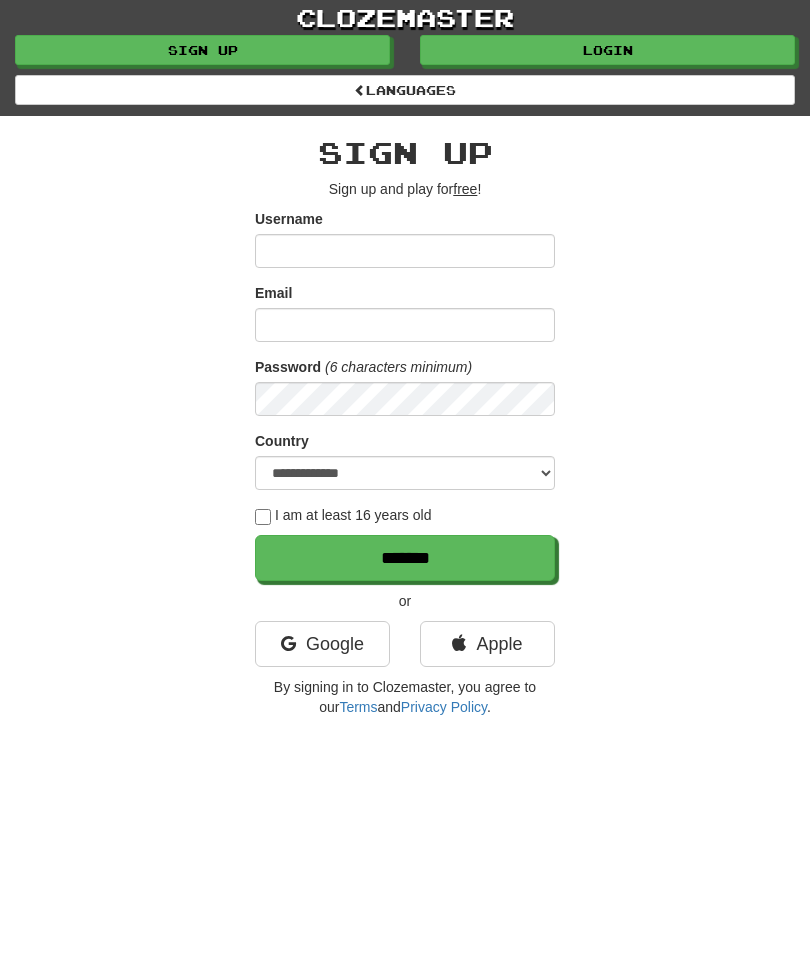 scroll, scrollTop: 0, scrollLeft: 0, axis: both 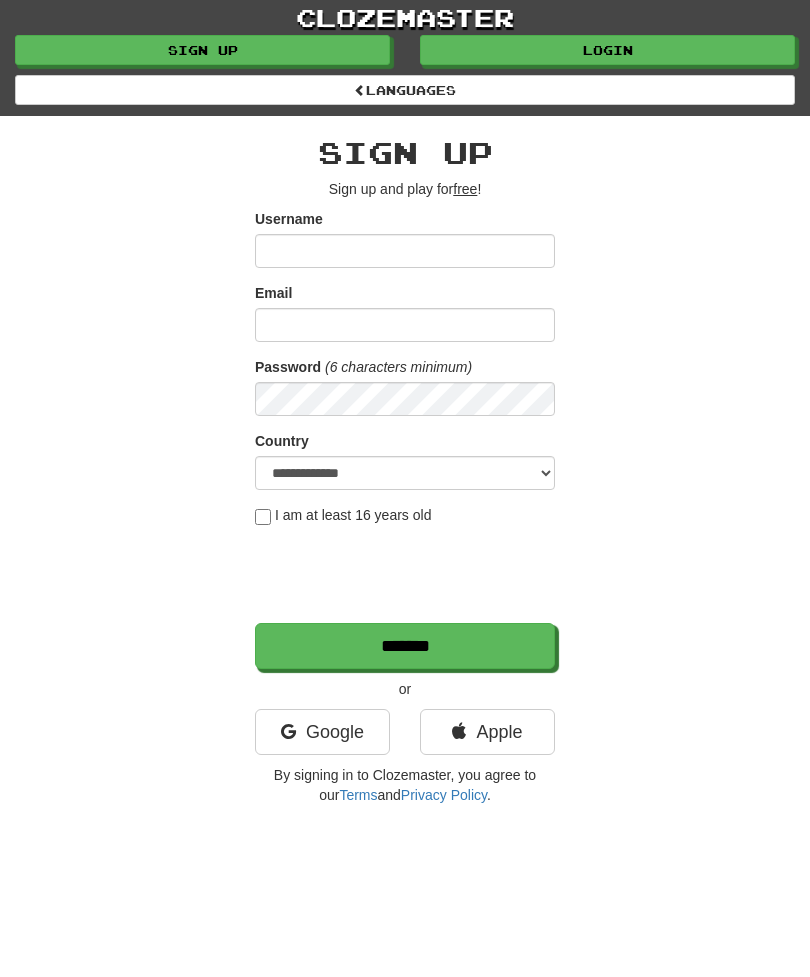 click on "Google" at bounding box center [322, 732] 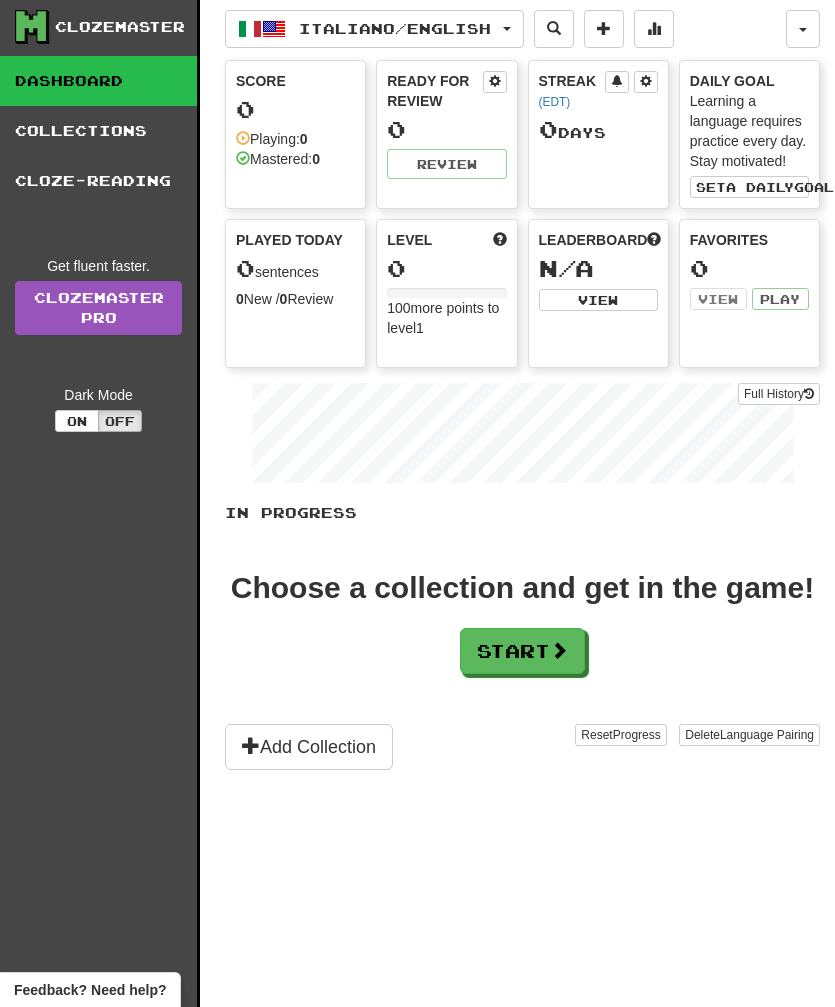 scroll, scrollTop: 0, scrollLeft: 0, axis: both 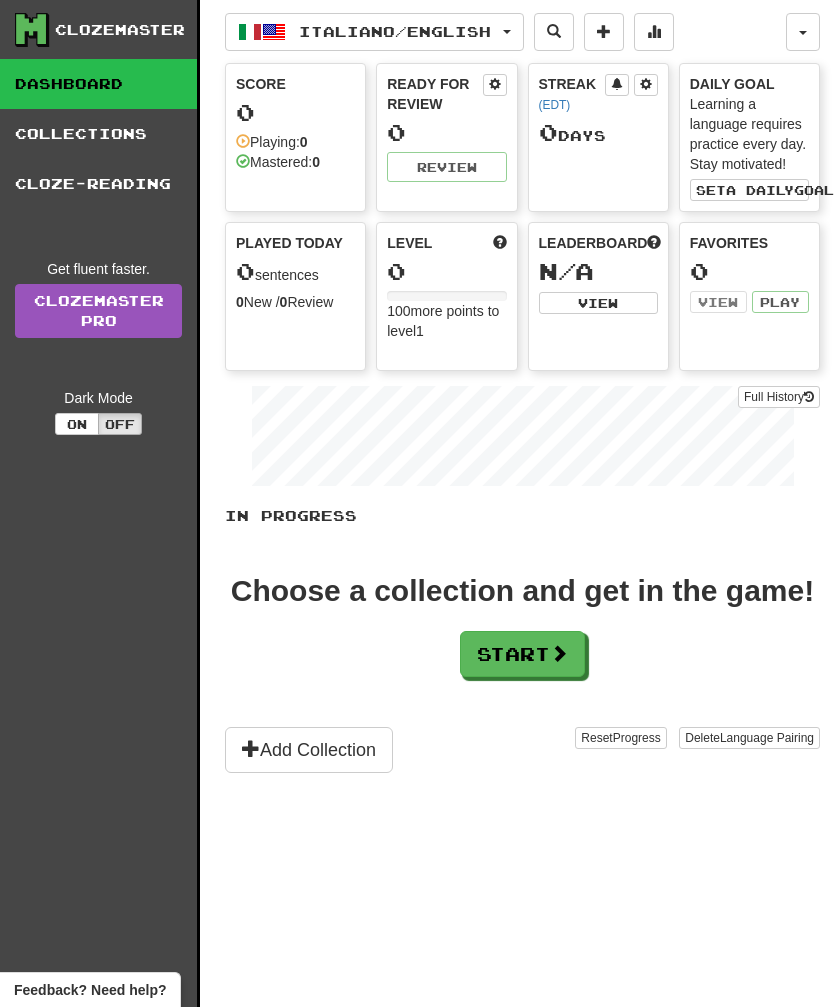click on "Start" at bounding box center (522, 654) 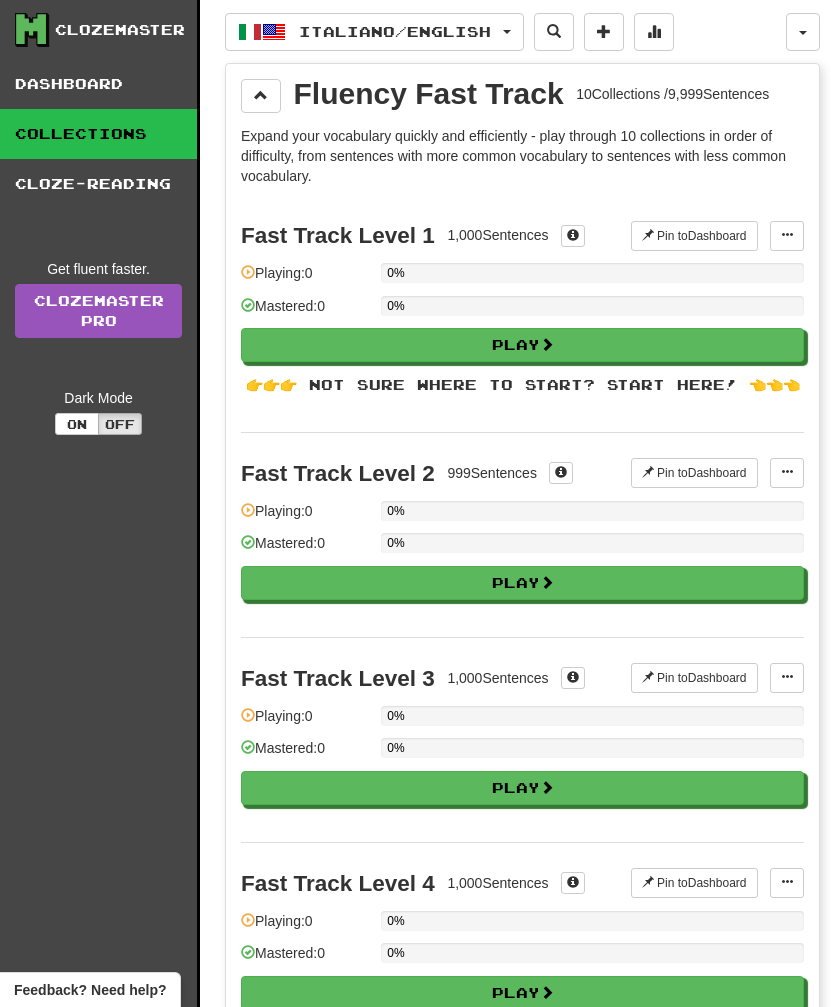 click on "Play" at bounding box center (522, 345) 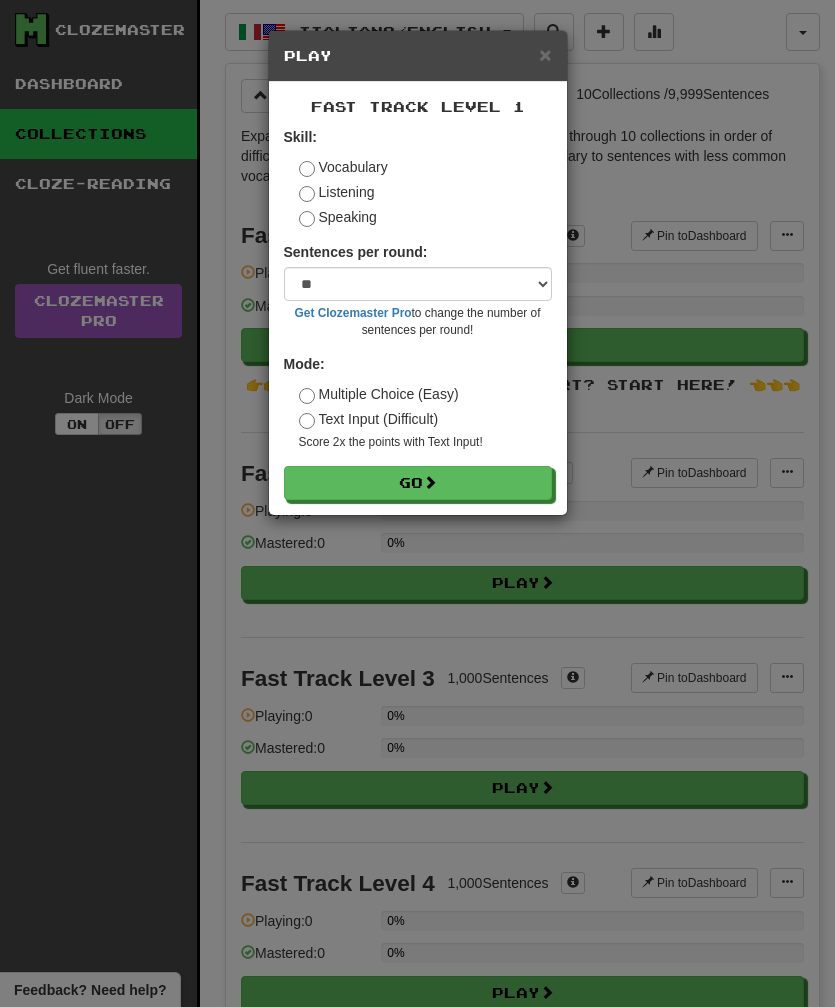 click on "Go" at bounding box center [418, 483] 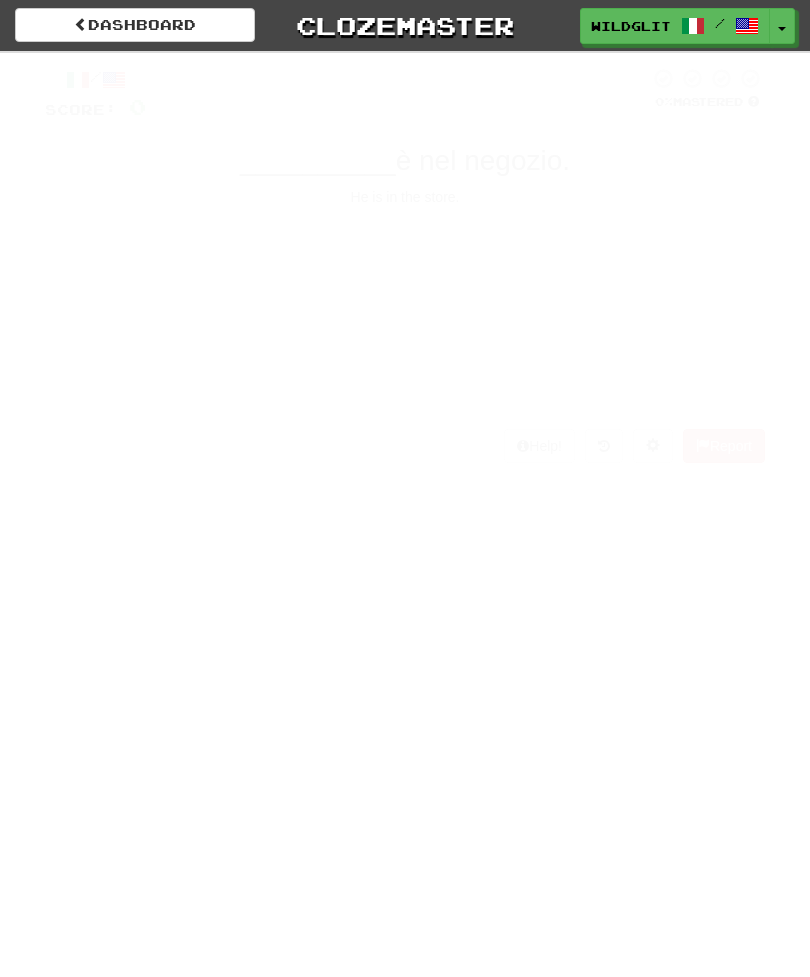 scroll, scrollTop: 0, scrollLeft: 0, axis: both 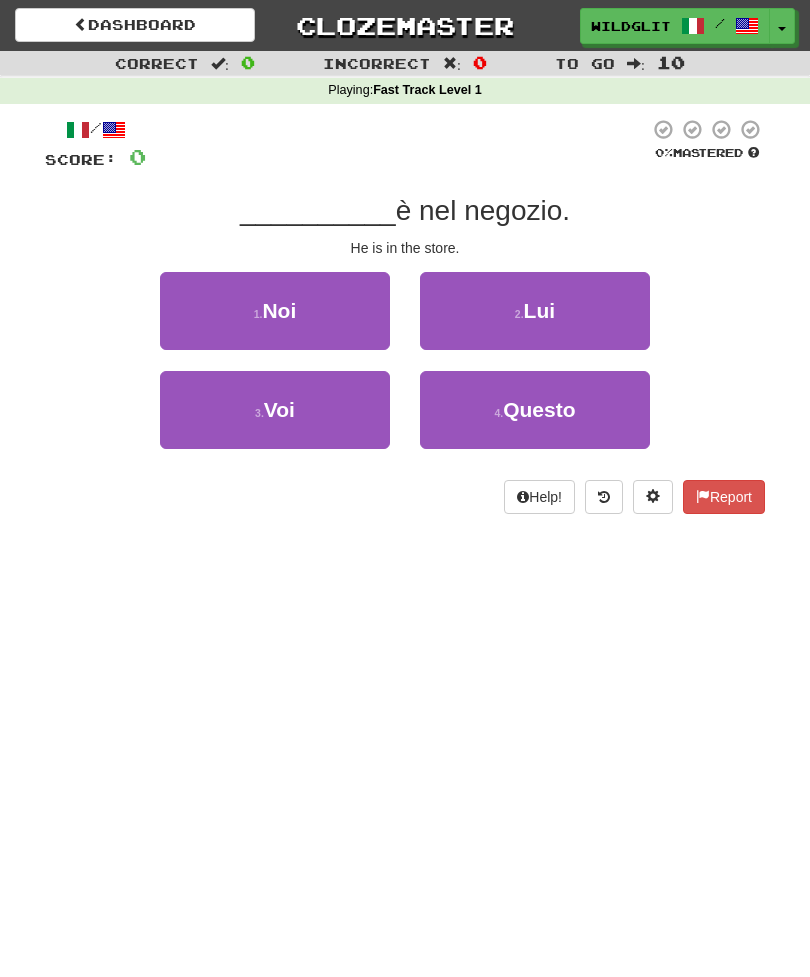 click on "2 .  Lui" at bounding box center [535, 311] 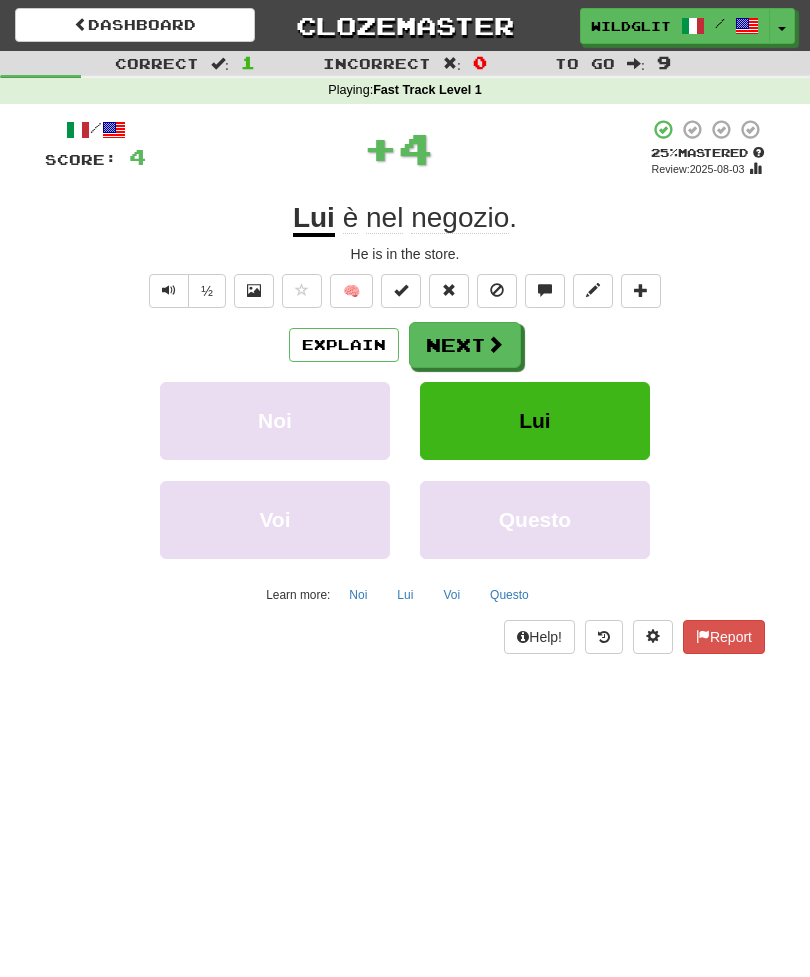 click on "Next" at bounding box center [465, 345] 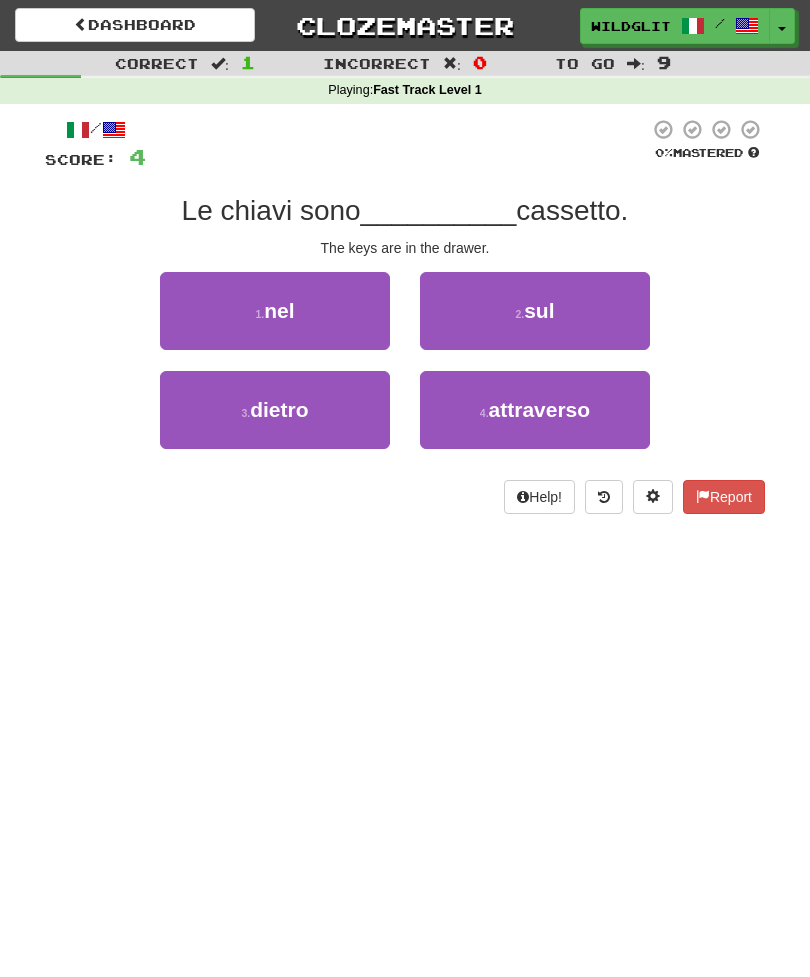 click on "1 .  nel" at bounding box center [275, 311] 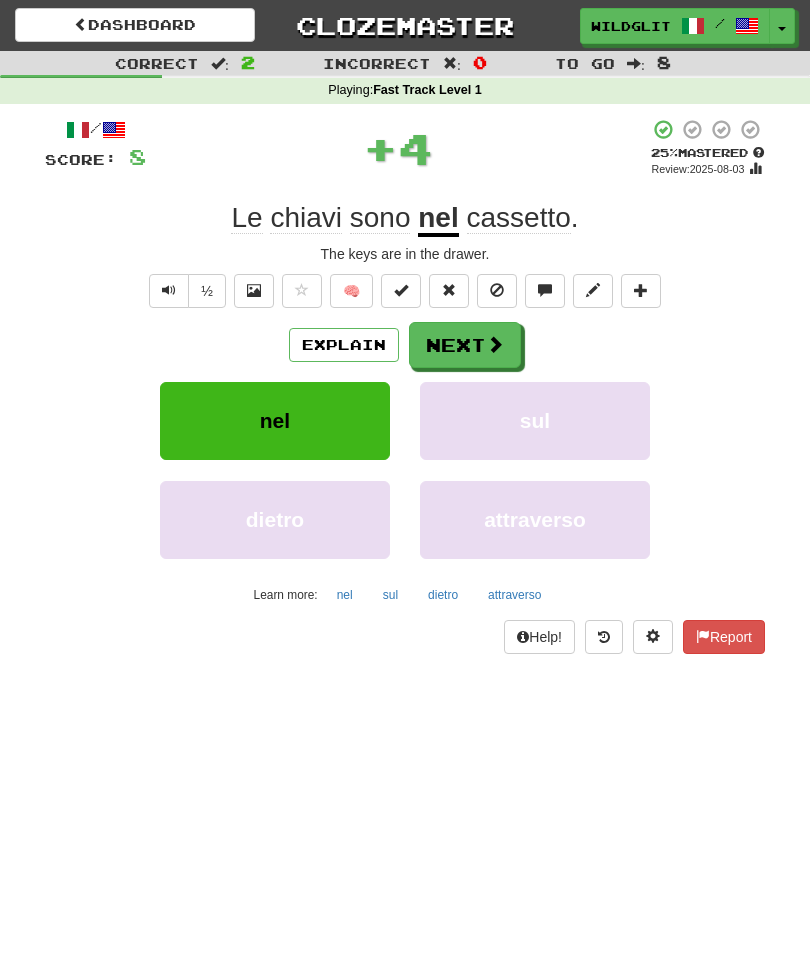 click at bounding box center (495, 344) 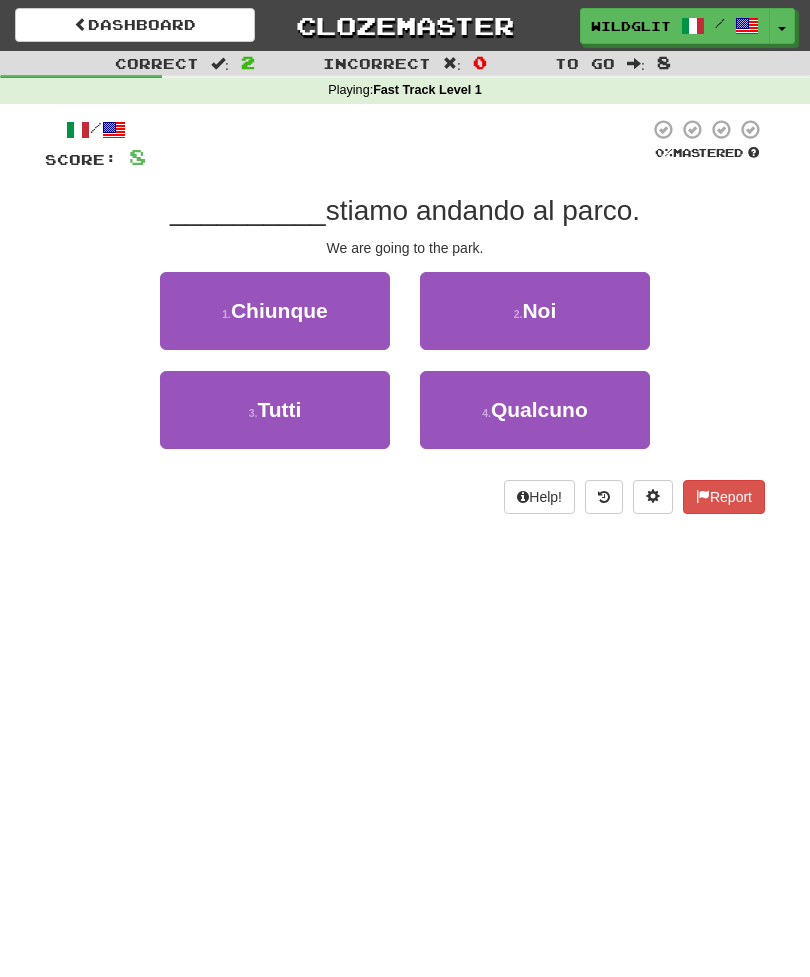 click on "Noi" at bounding box center [539, 310] 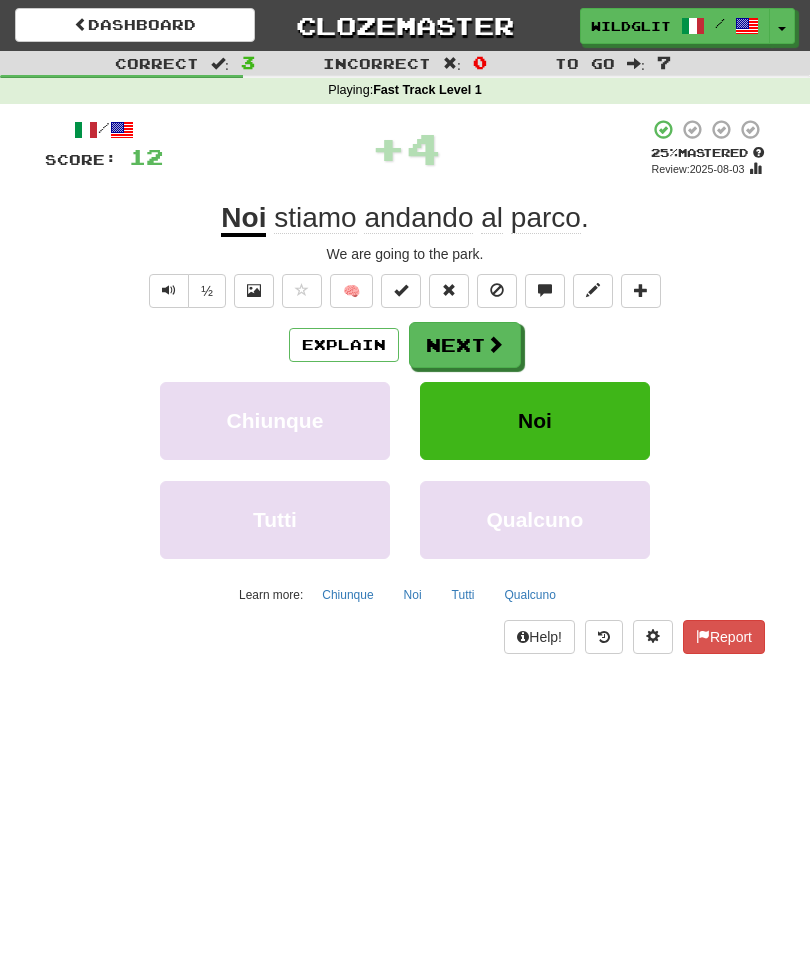 click on "Next" at bounding box center [465, 345] 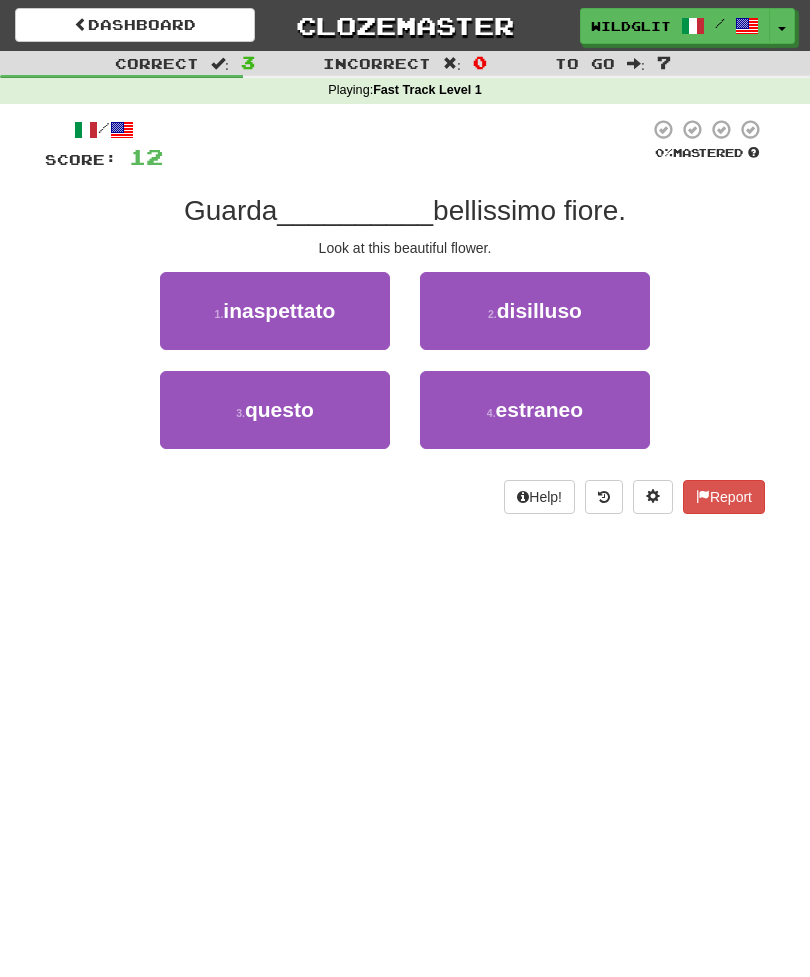click on "3 .  questo" at bounding box center (275, 410) 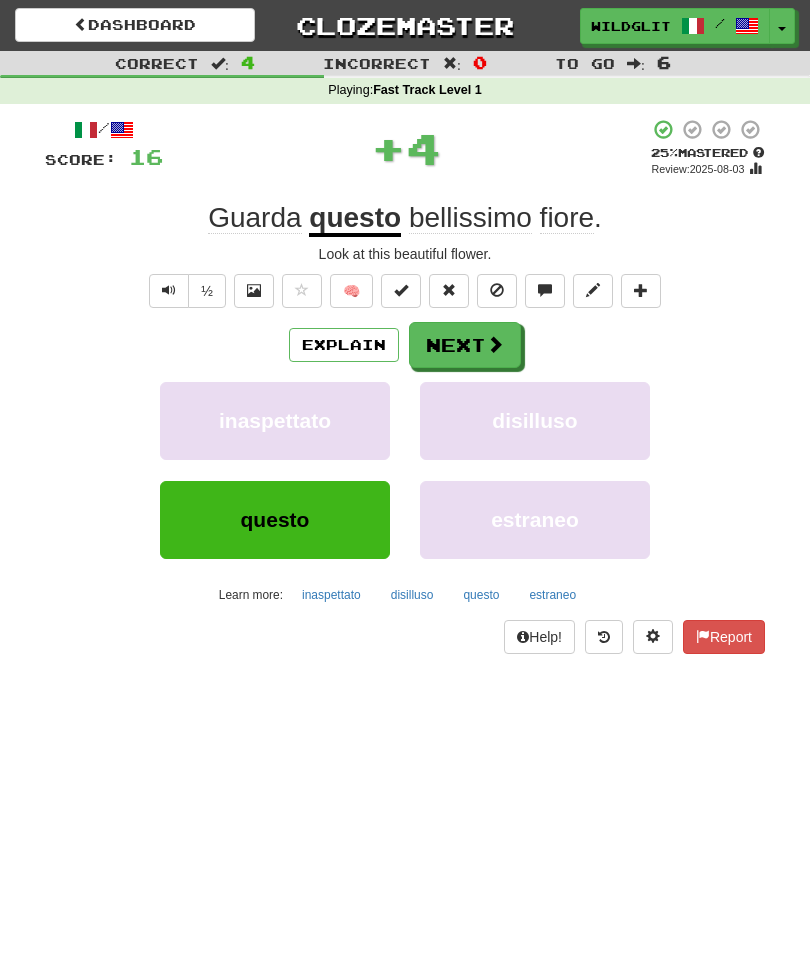 click at bounding box center (495, 344) 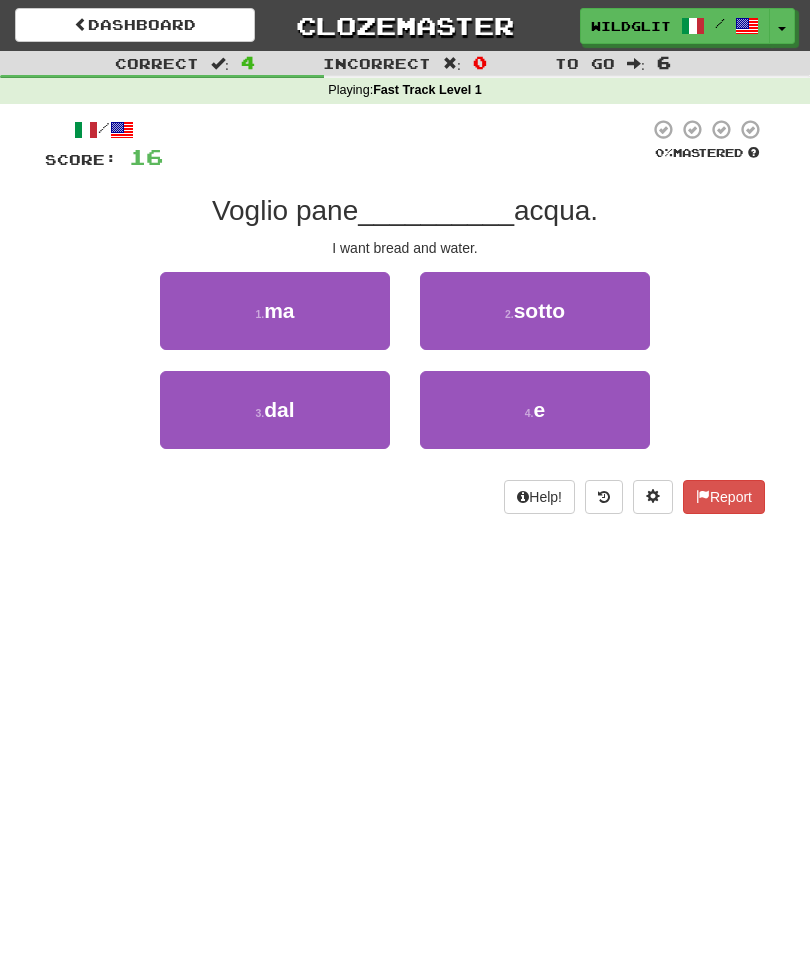 click on "4 .  e" at bounding box center [535, 410] 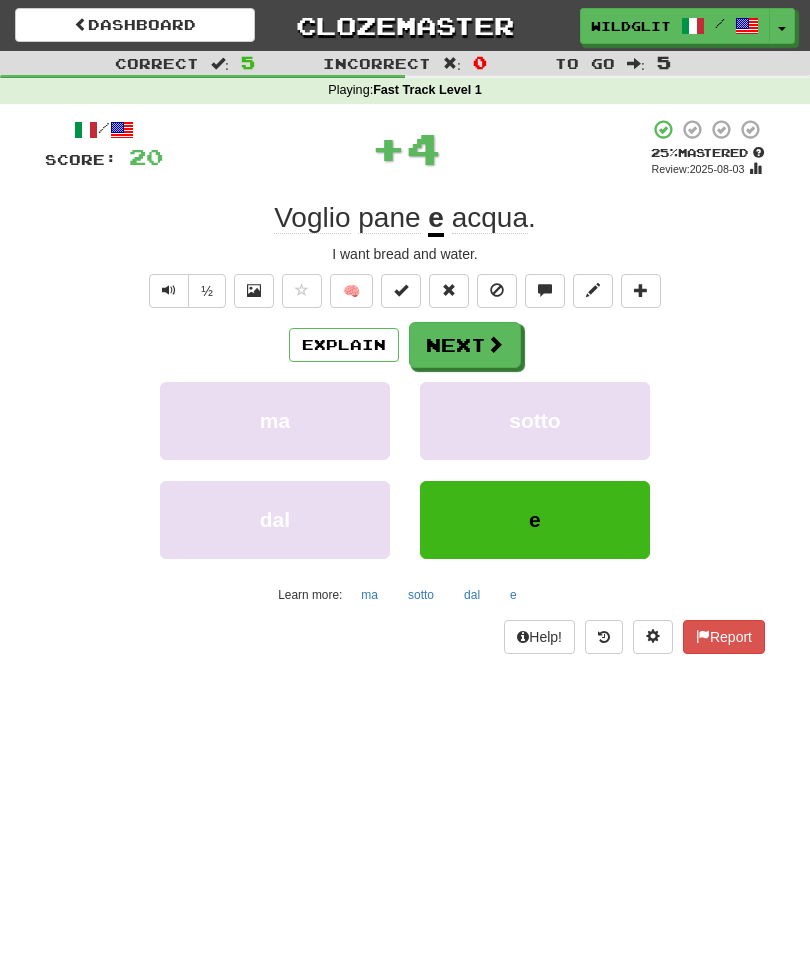 click at bounding box center [495, 344] 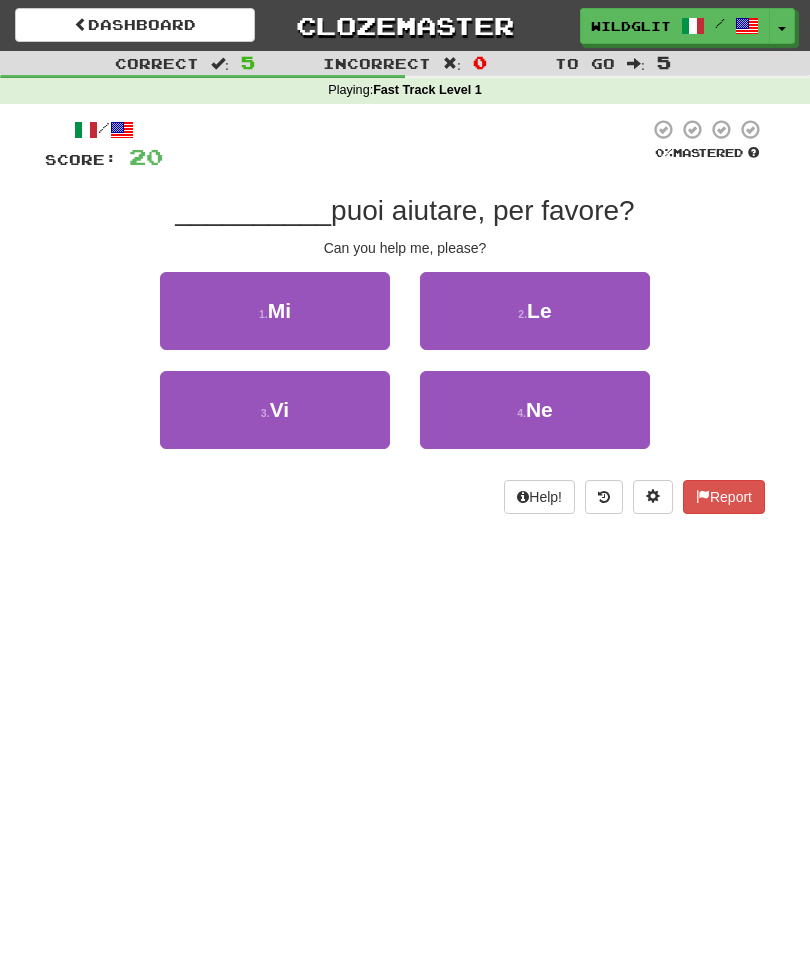 click on "1 .  Mi" at bounding box center (275, 311) 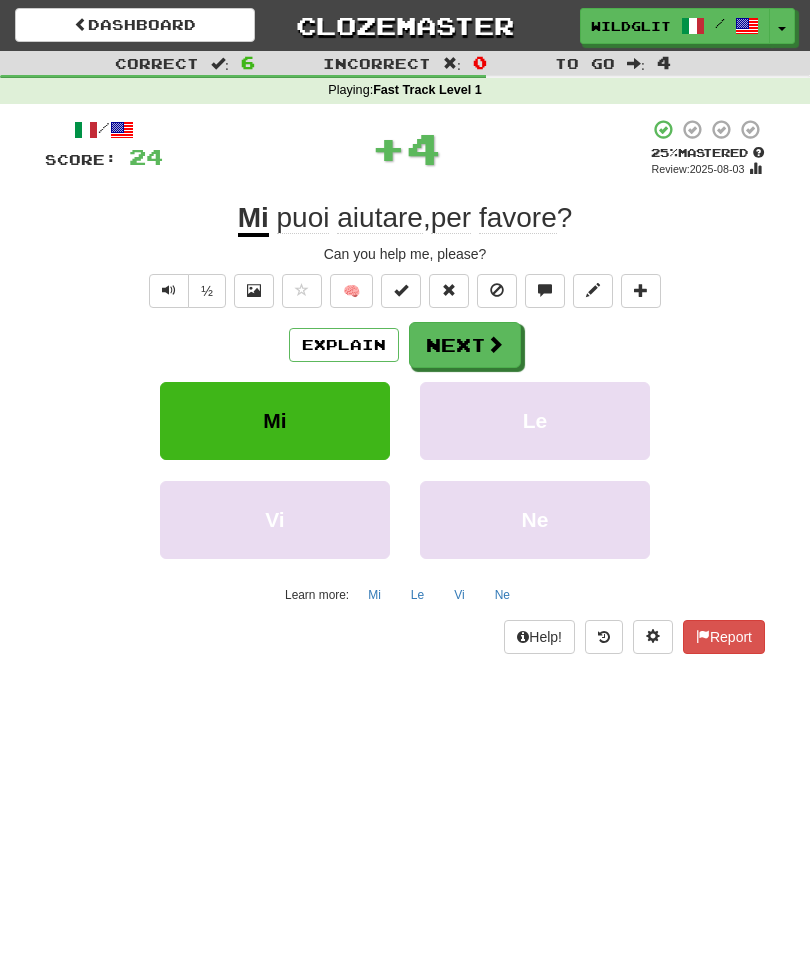 click on "Next" at bounding box center (465, 345) 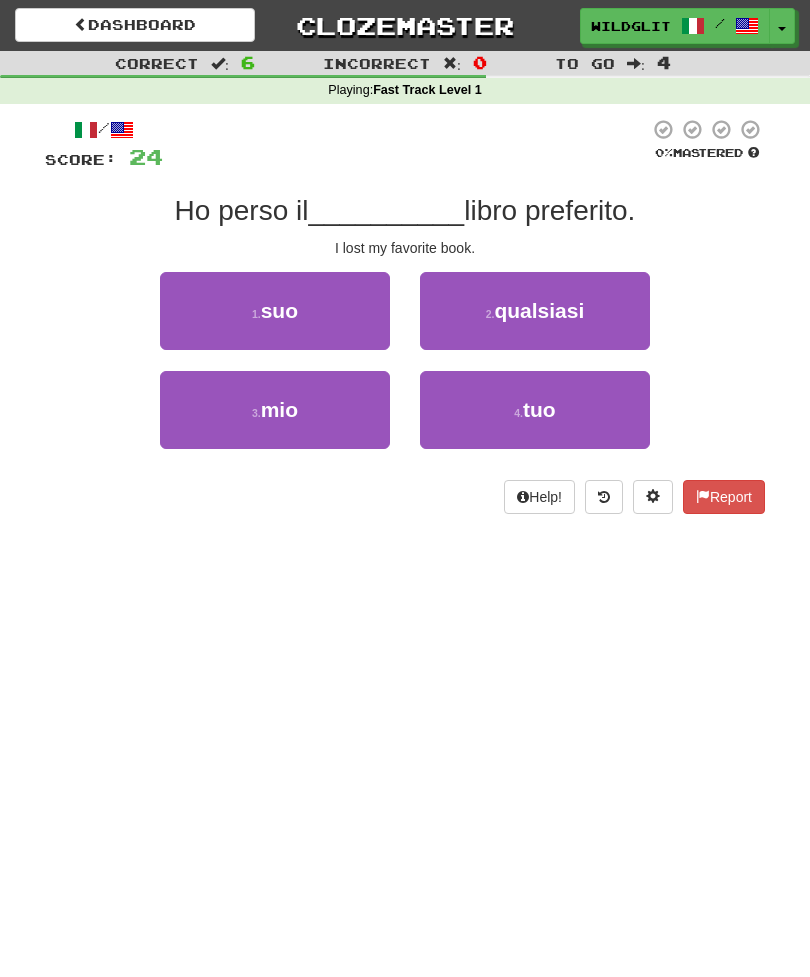 click on "3 .  mio" at bounding box center [275, 410] 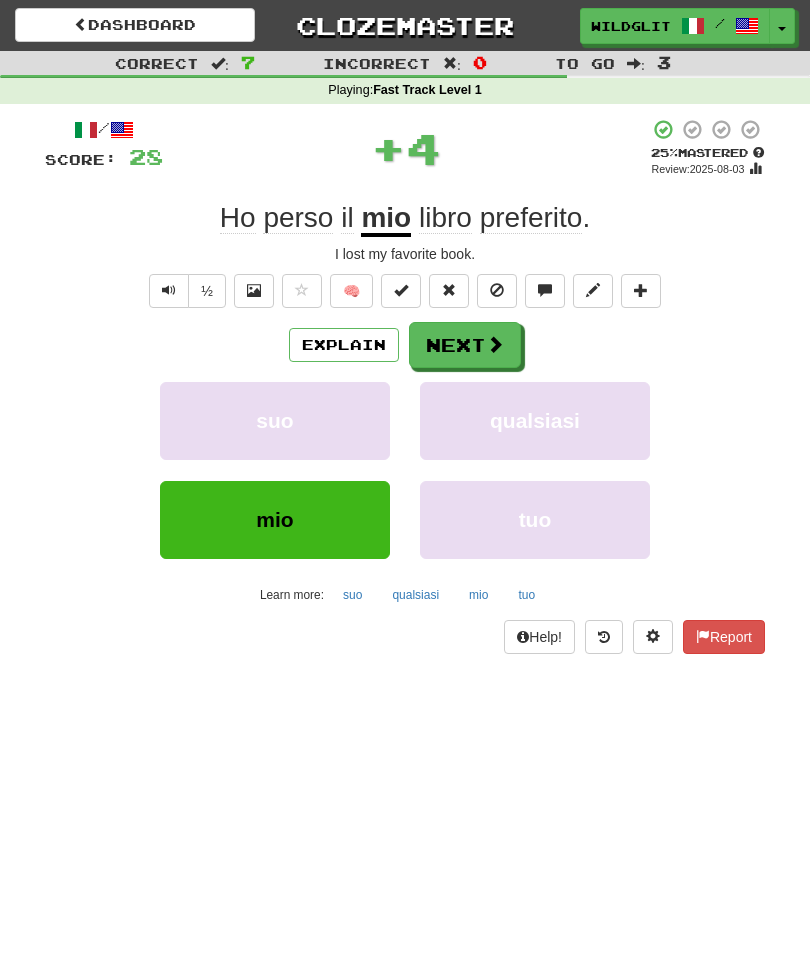 click on "Next" at bounding box center [465, 345] 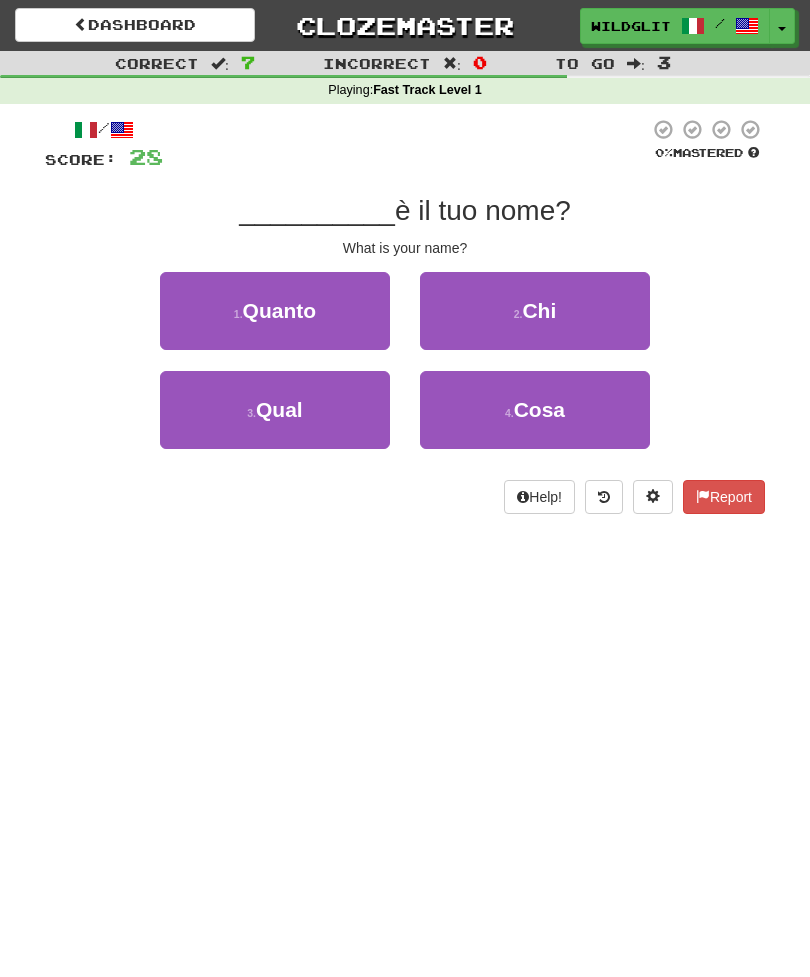 click on "4 .  Cosa" at bounding box center (535, 410) 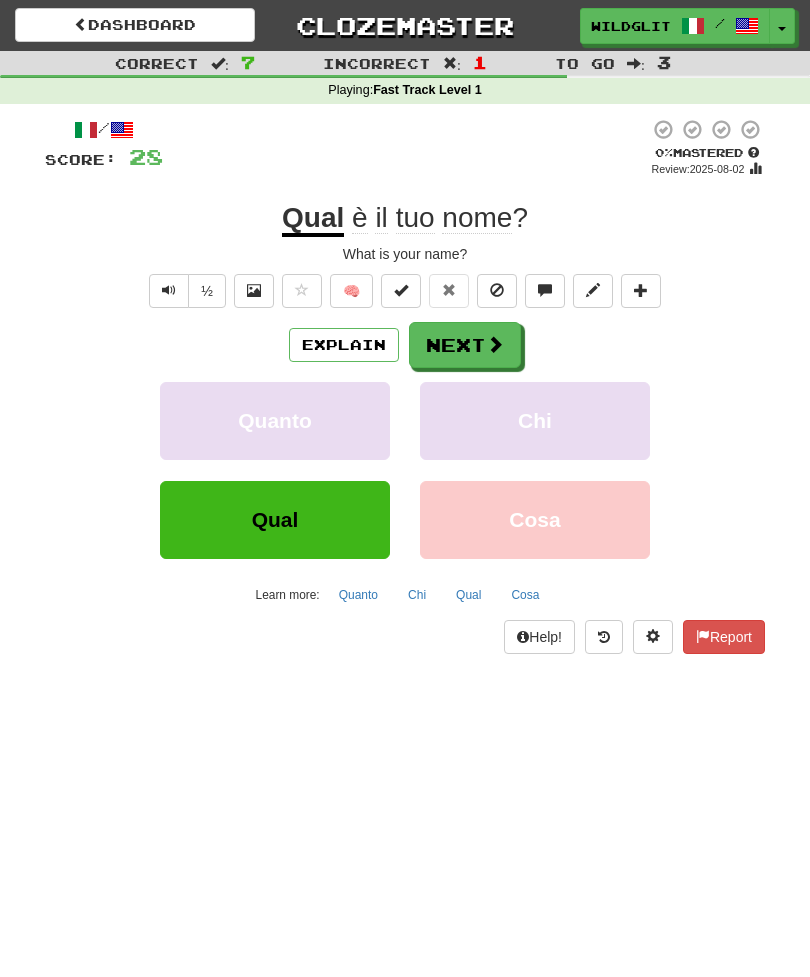 click on "Explain" at bounding box center (344, 345) 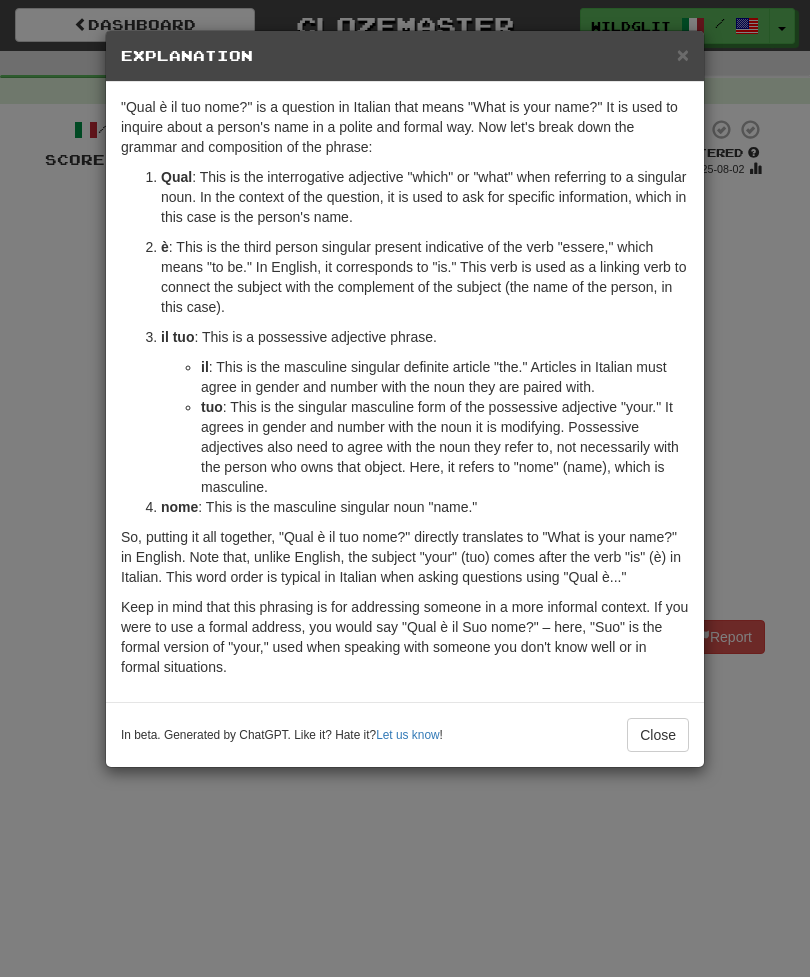 click on "Close" at bounding box center [658, 735] 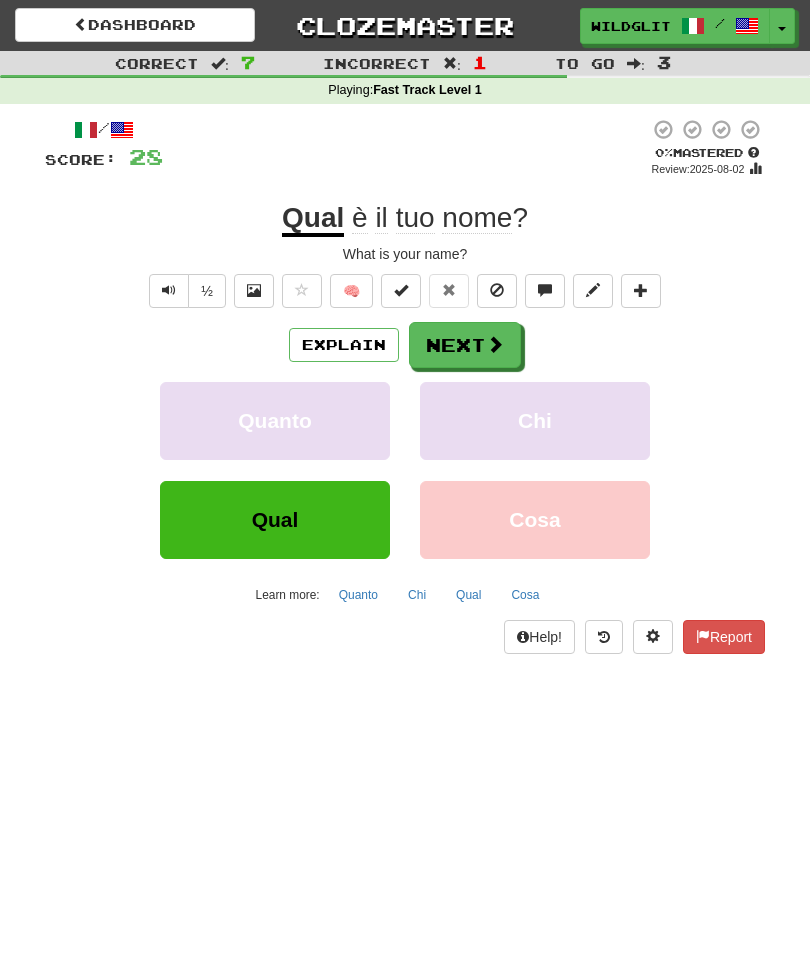 click at bounding box center (495, 344) 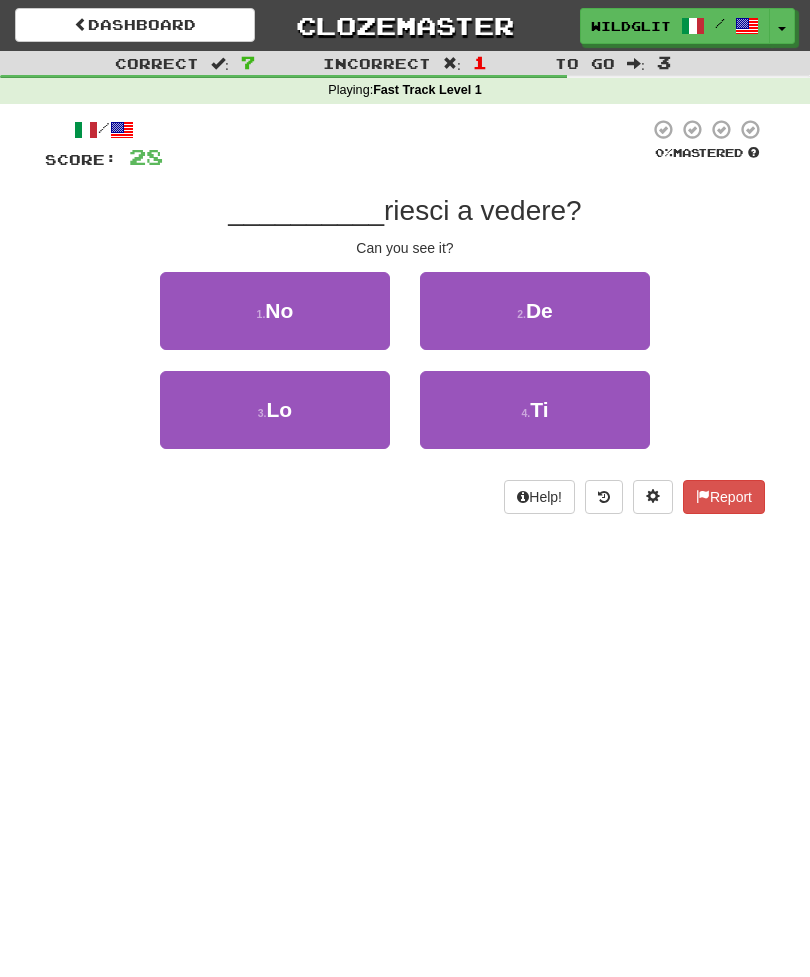click on "4 .  Ti" at bounding box center [535, 410] 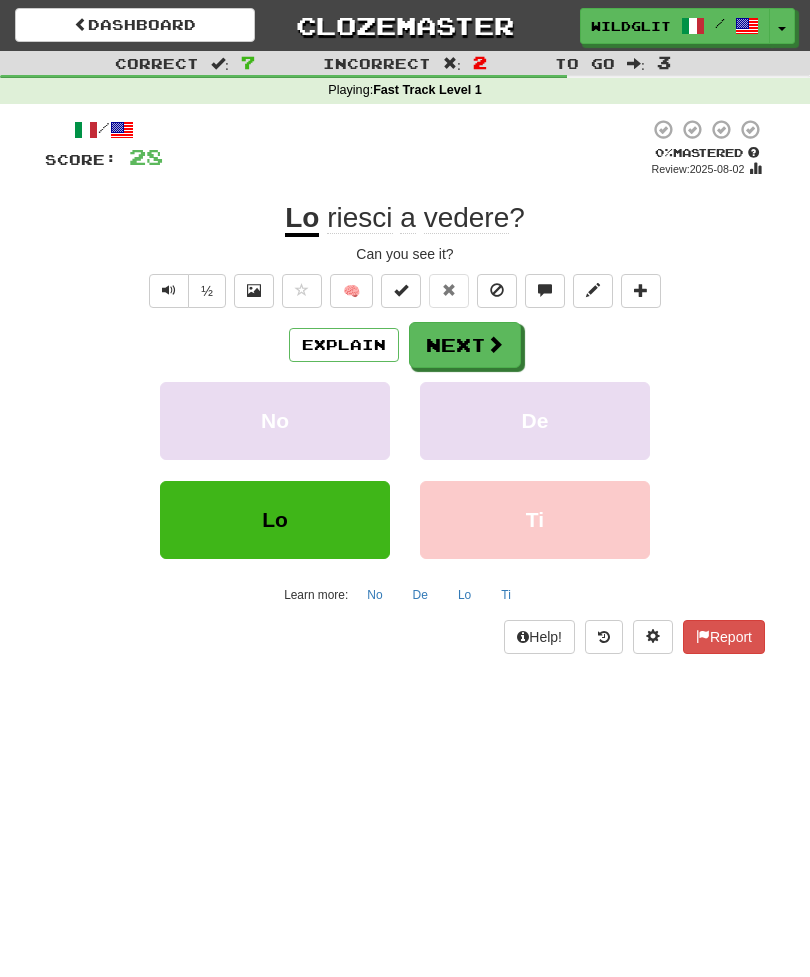 click on "Next" at bounding box center [465, 345] 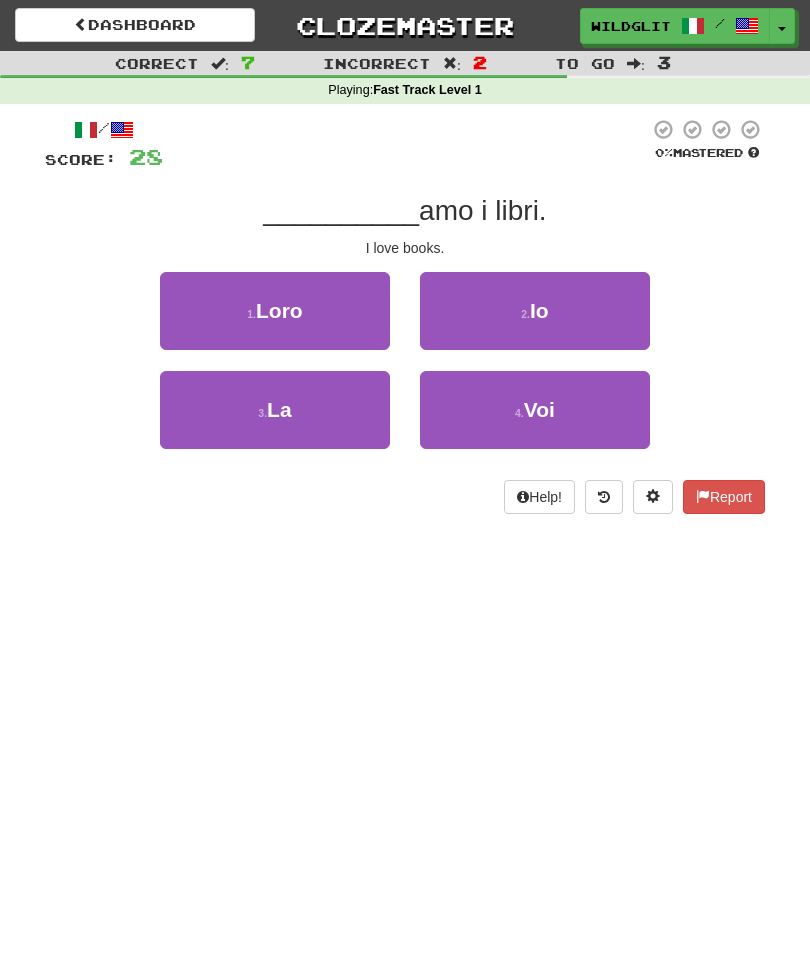 click on "2 .  Io" at bounding box center (535, 311) 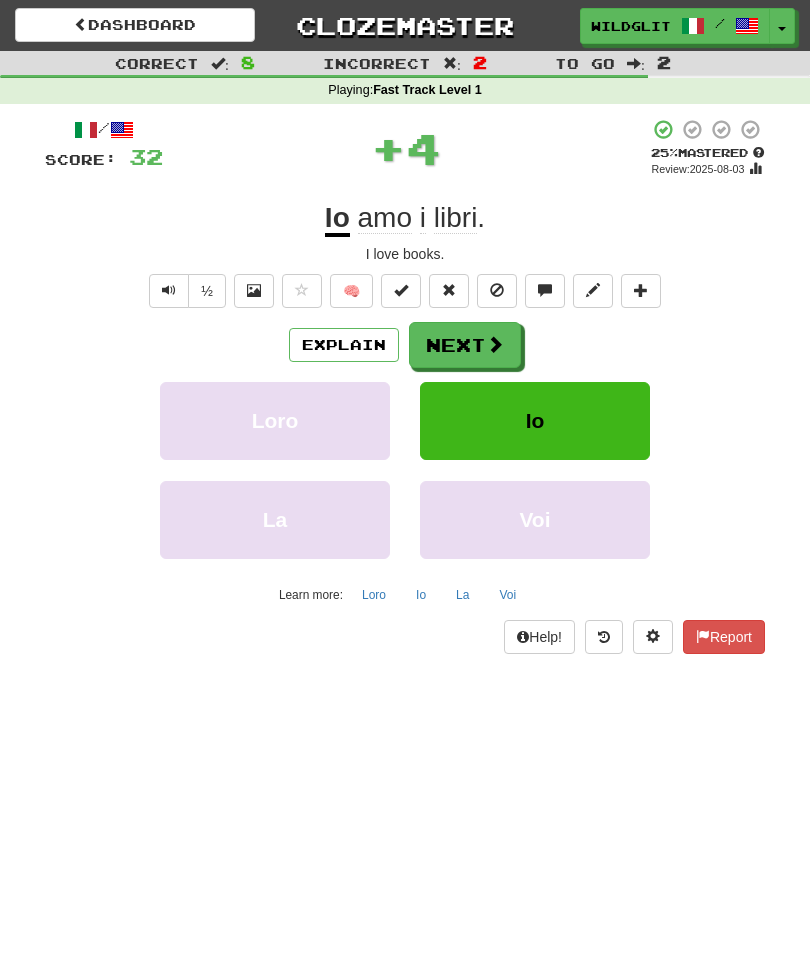 click on "Next" at bounding box center (465, 345) 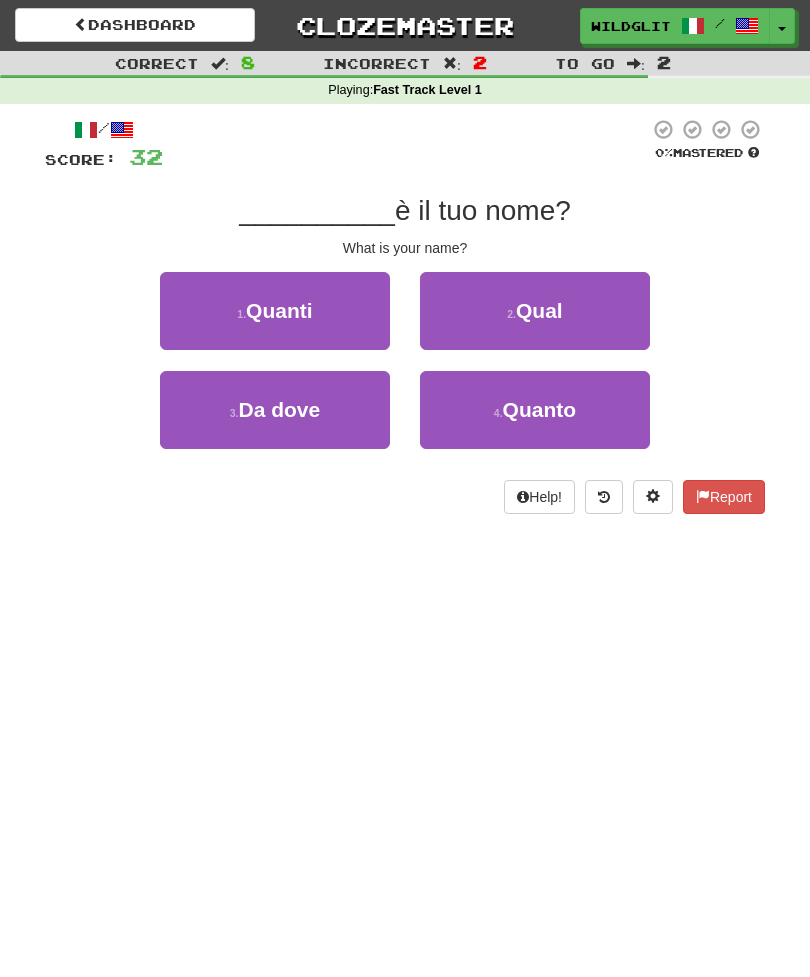 click on "2 .  Qual" at bounding box center [535, 311] 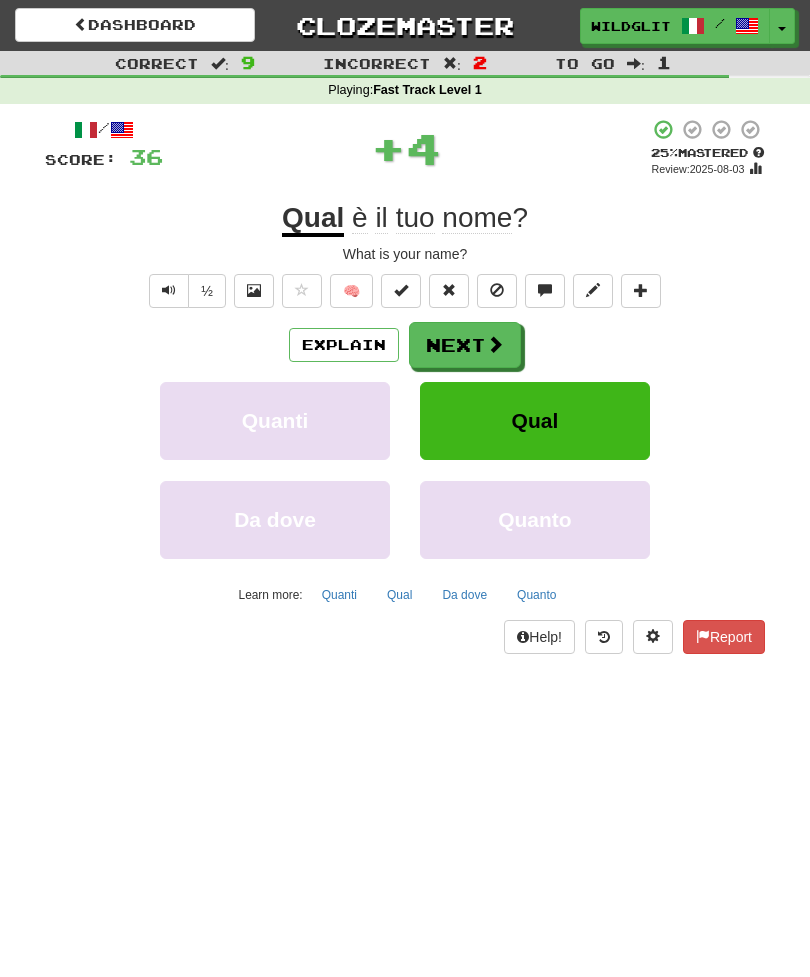 click on "Next" at bounding box center (465, 345) 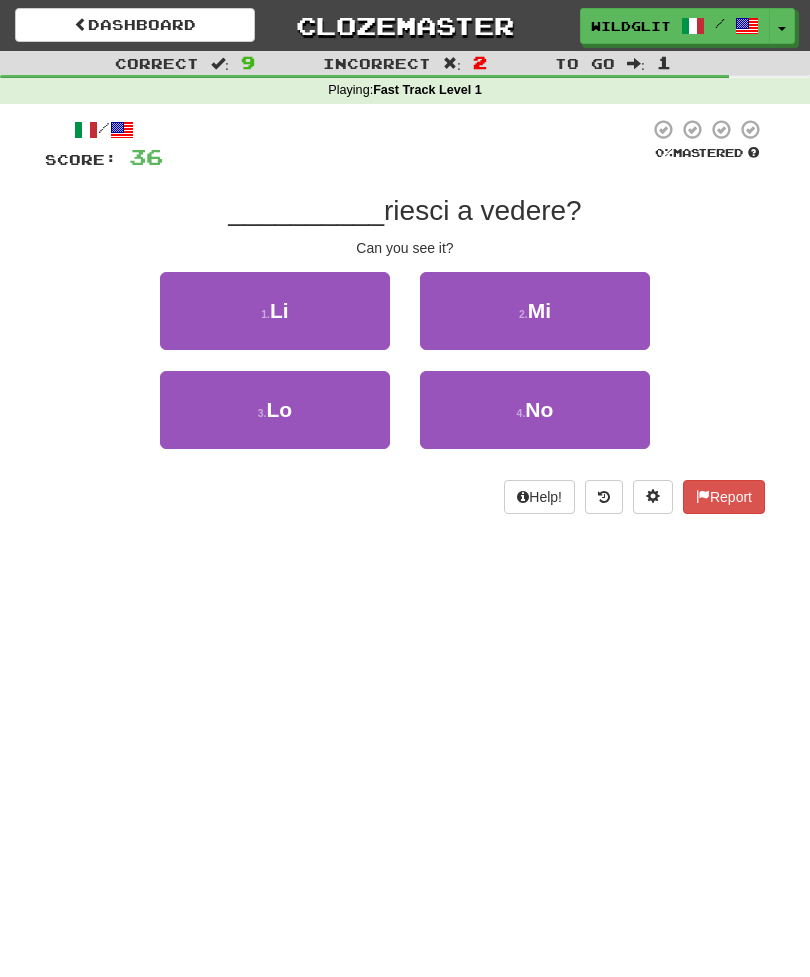 click on "3 .  Lo" at bounding box center (275, 410) 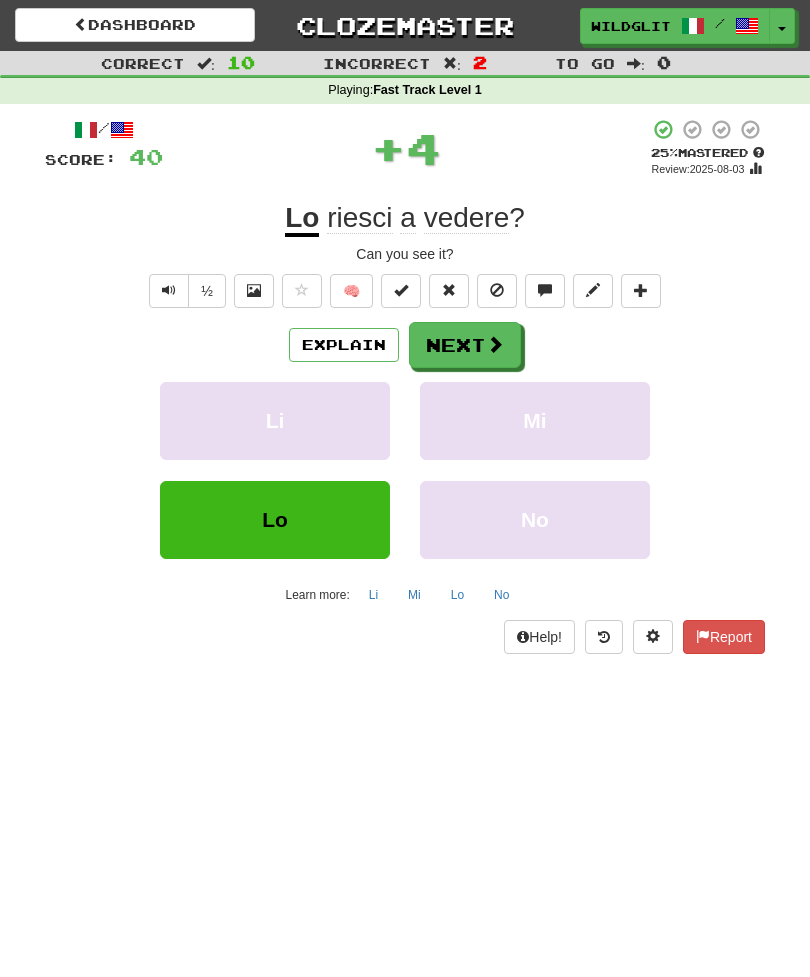 click on "Next" at bounding box center (465, 345) 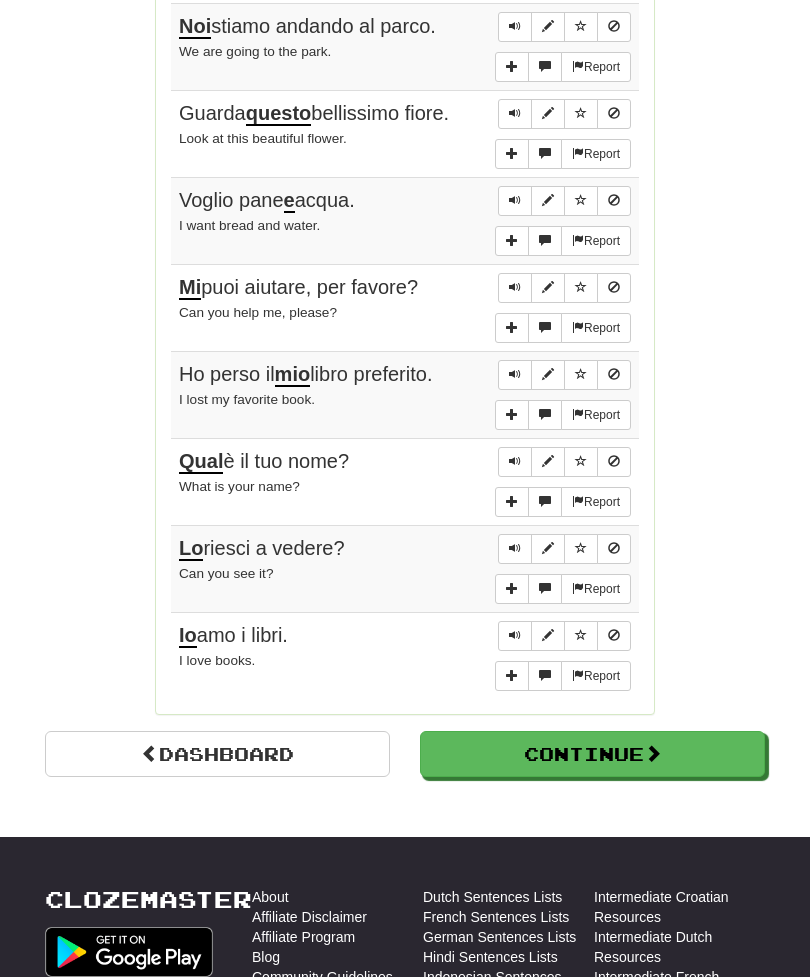 scroll, scrollTop: 850, scrollLeft: 0, axis: vertical 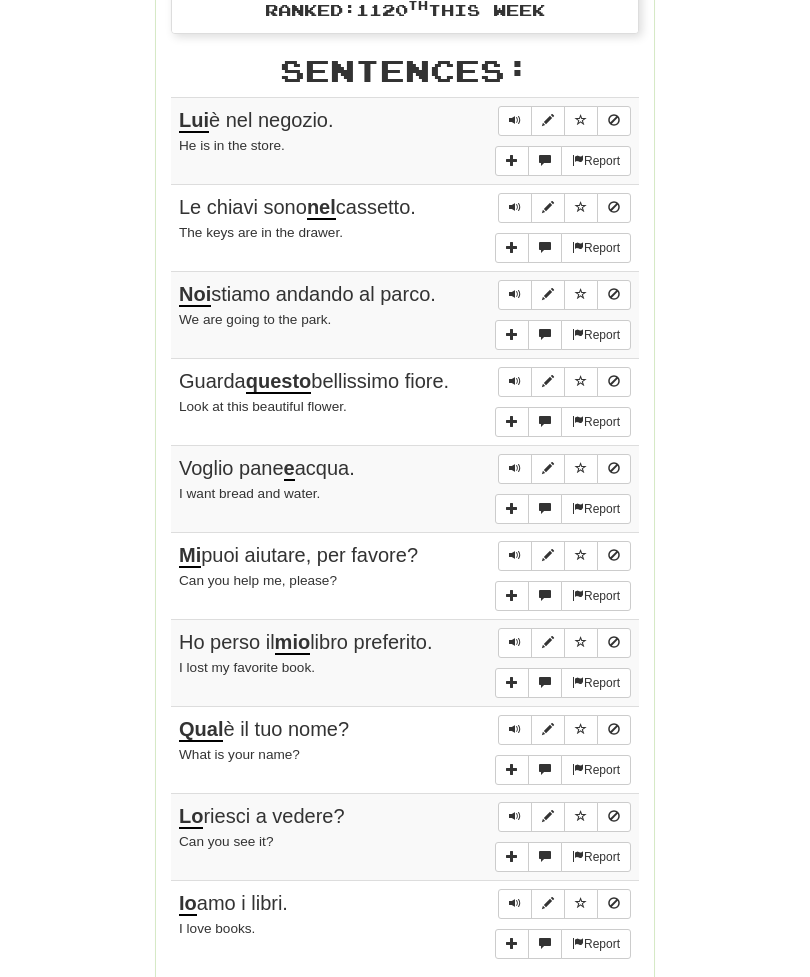 click on "Continue" at bounding box center [592, 1022] 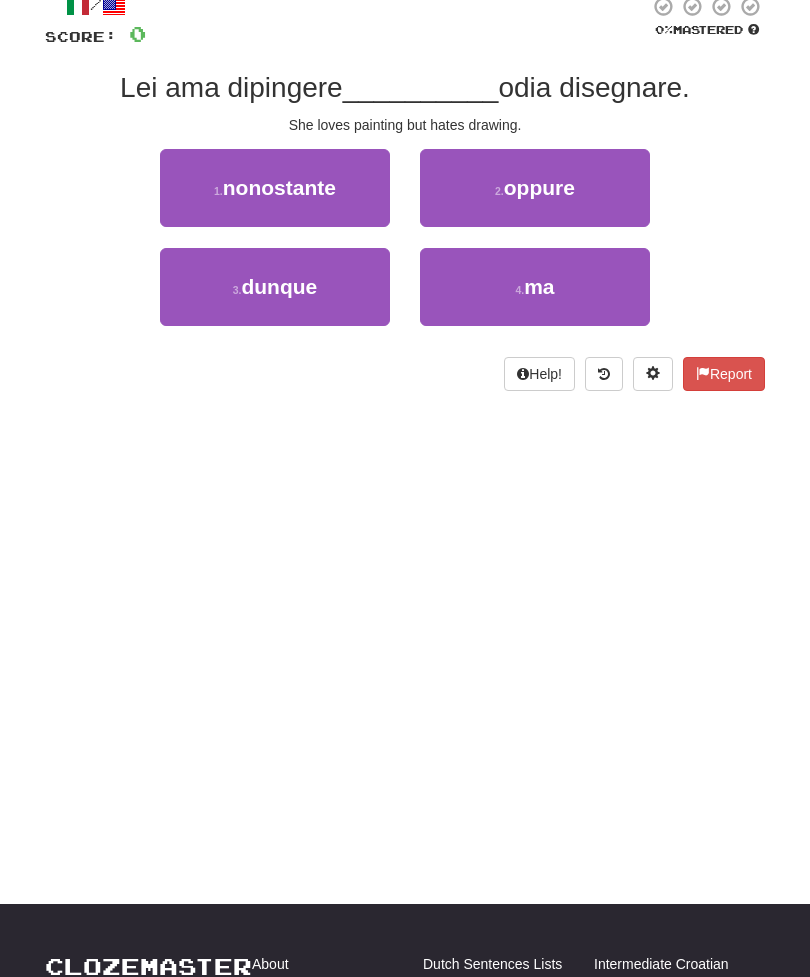 scroll, scrollTop: 0, scrollLeft: 0, axis: both 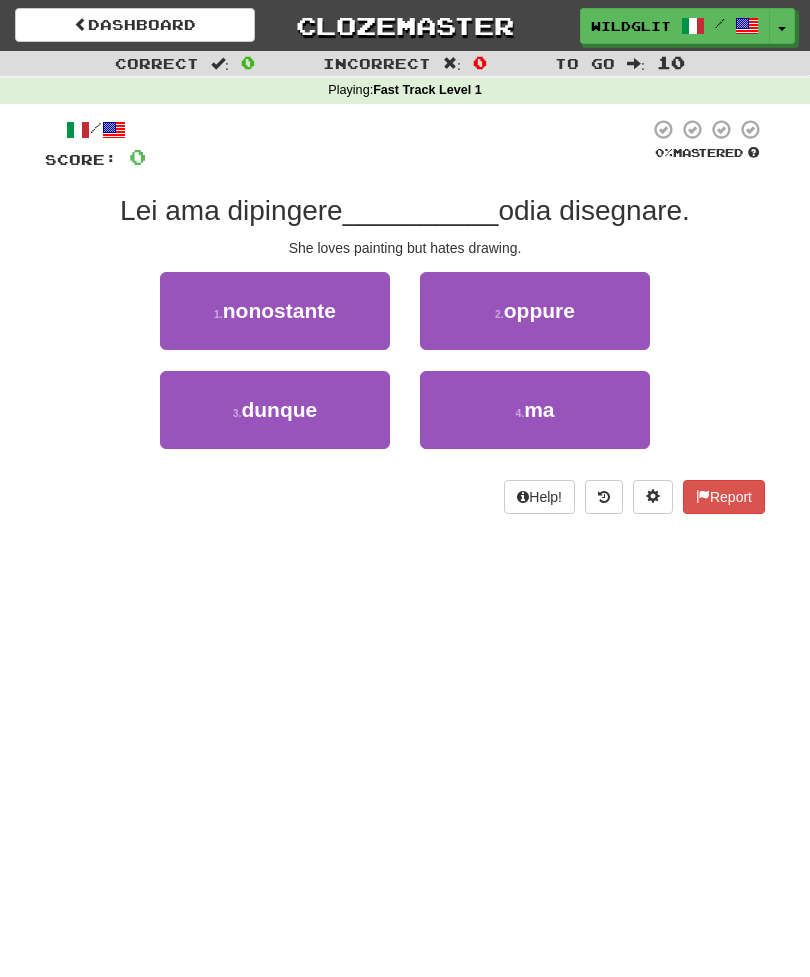 click on "4 .  ma" at bounding box center [535, 410] 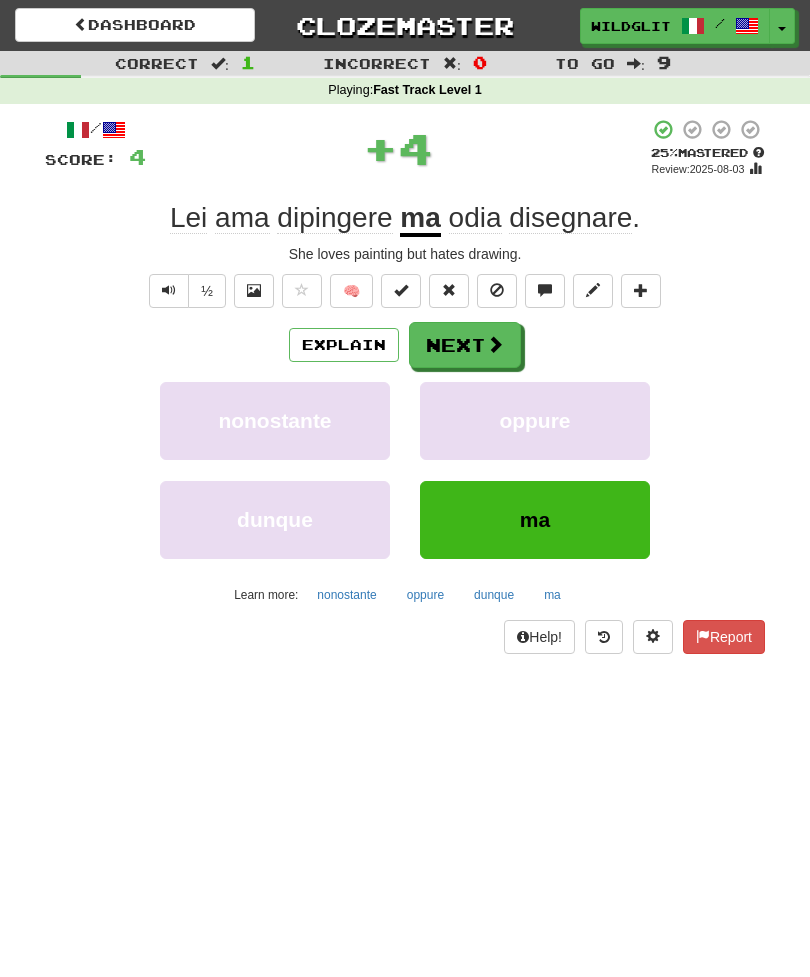 click on "Next" at bounding box center (465, 345) 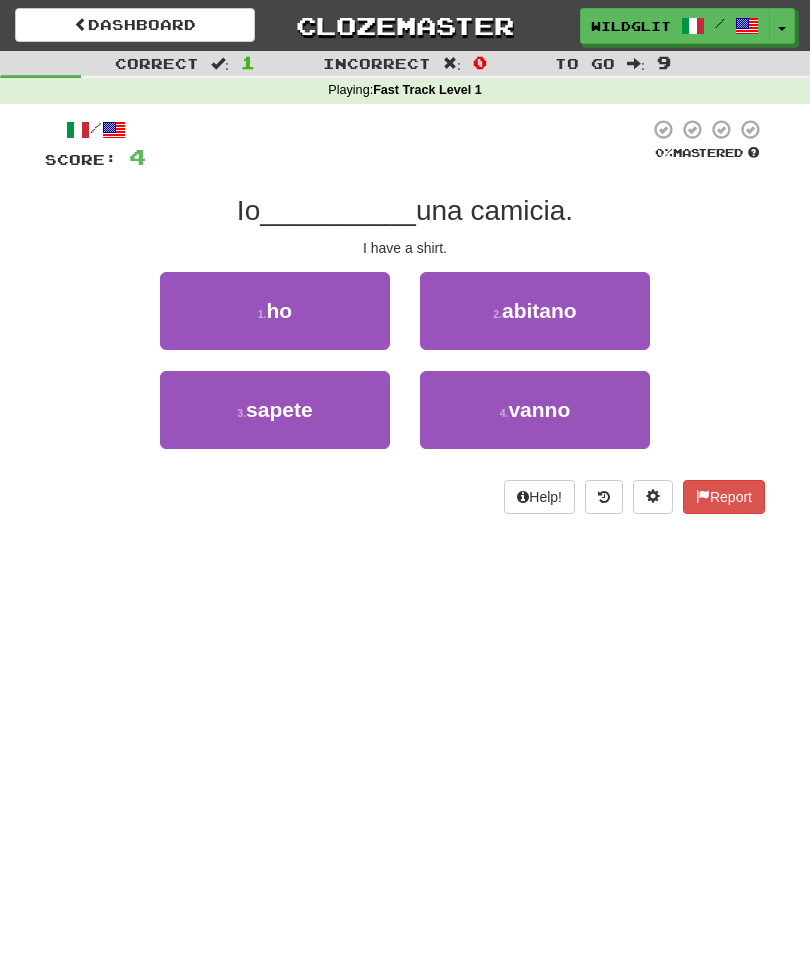 click on "1 .  ho" at bounding box center [275, 311] 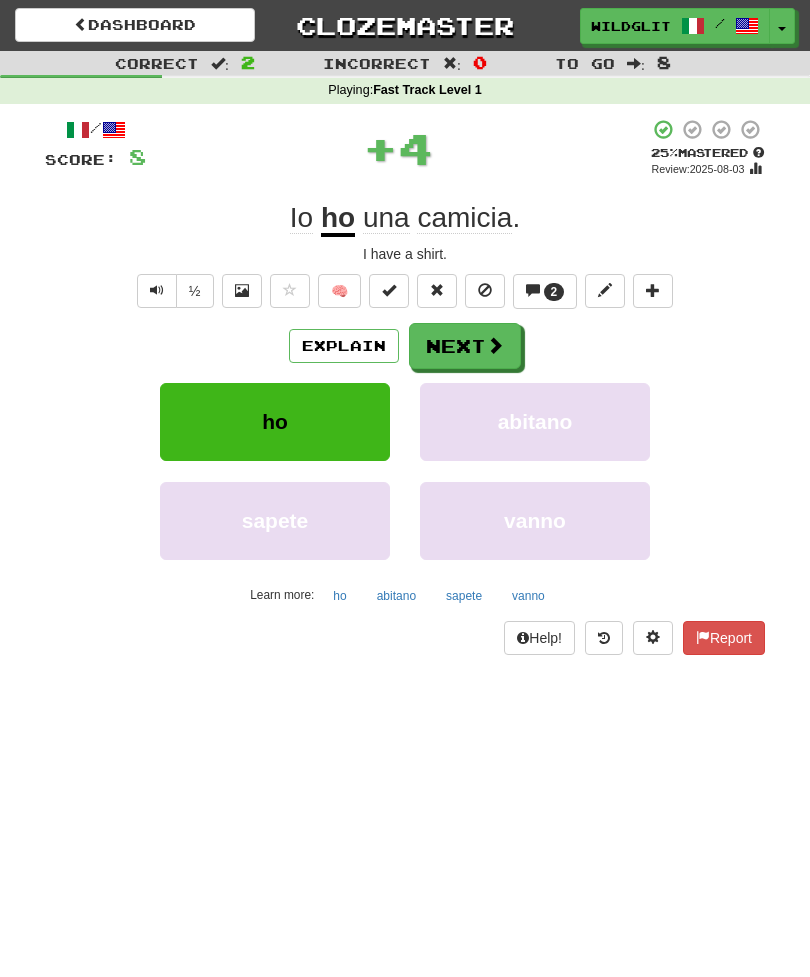 click at bounding box center [495, 345] 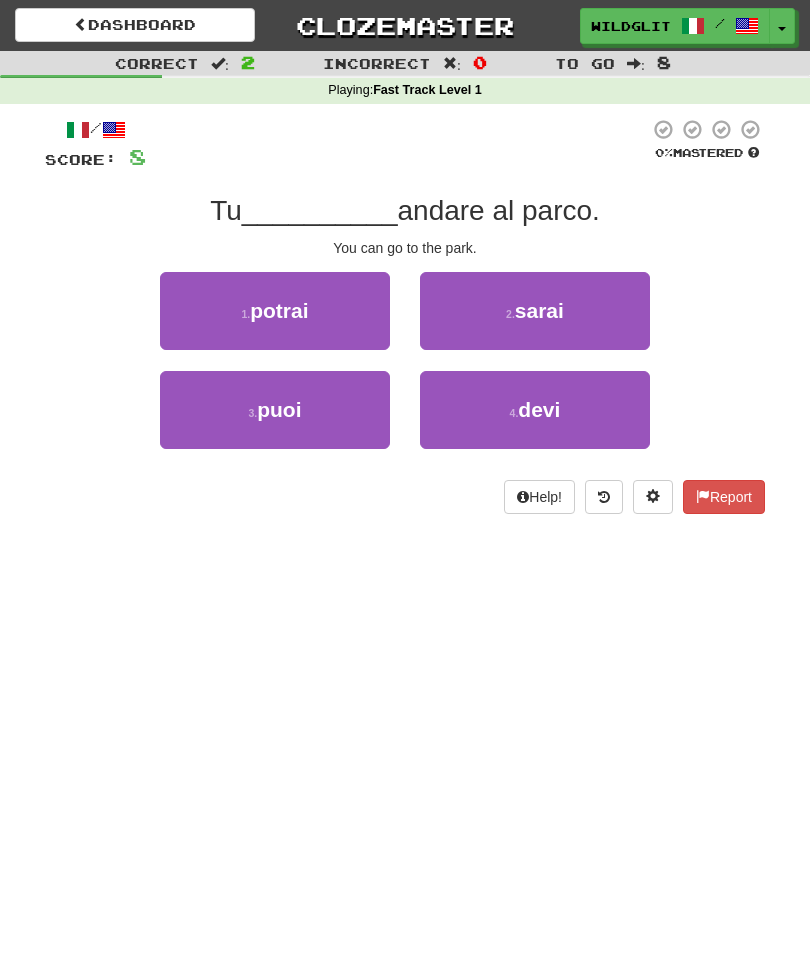 click on "3 .  puoi" at bounding box center [275, 410] 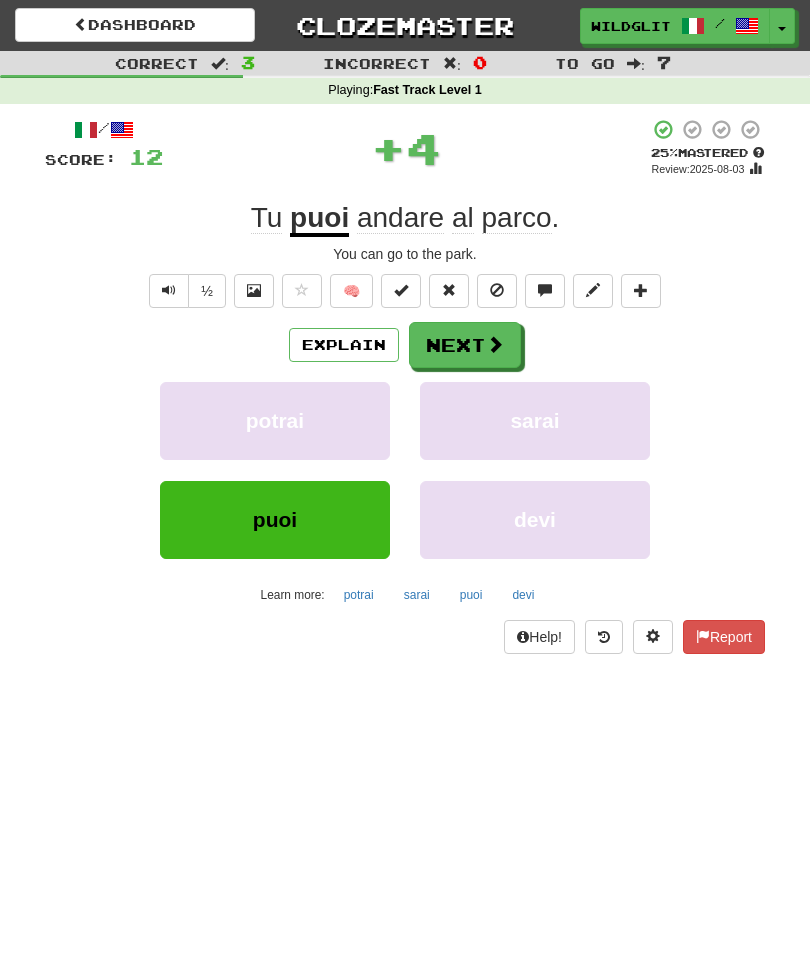 click on "Next" at bounding box center (465, 345) 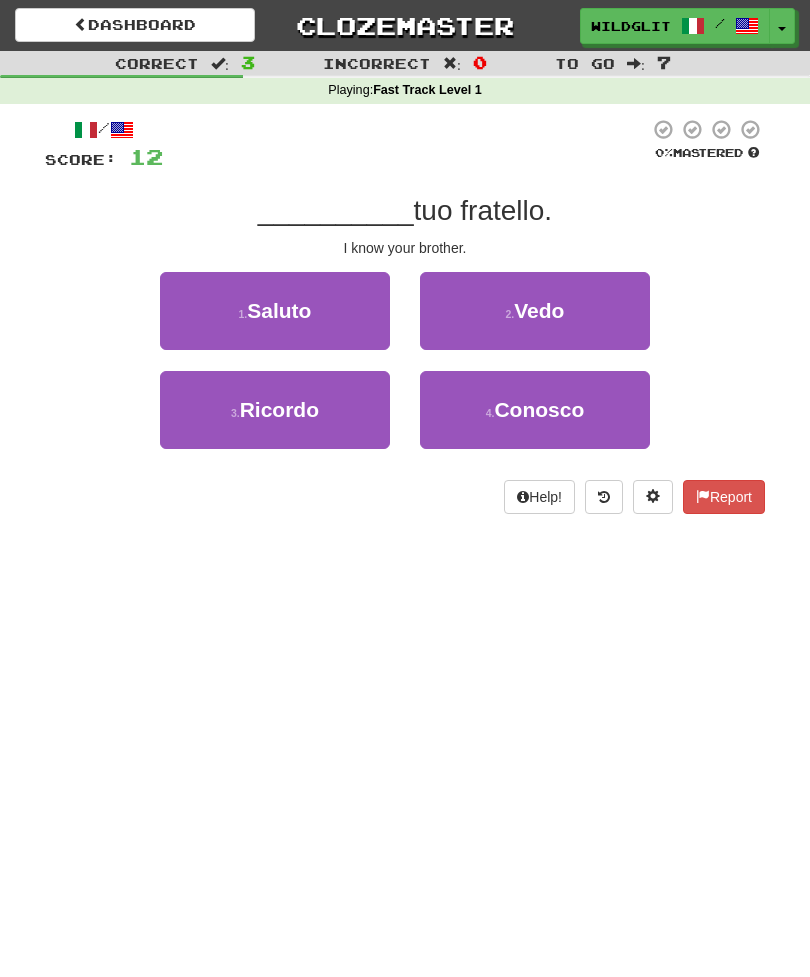 click on "Conosco" at bounding box center [539, 409] 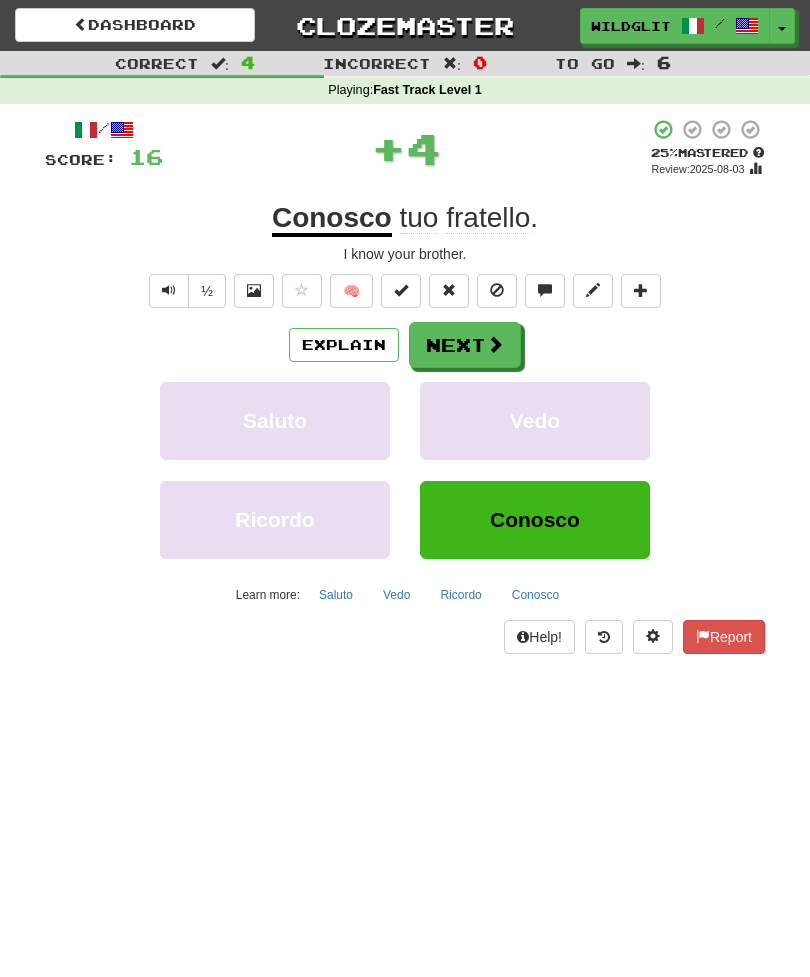 click at bounding box center (495, 344) 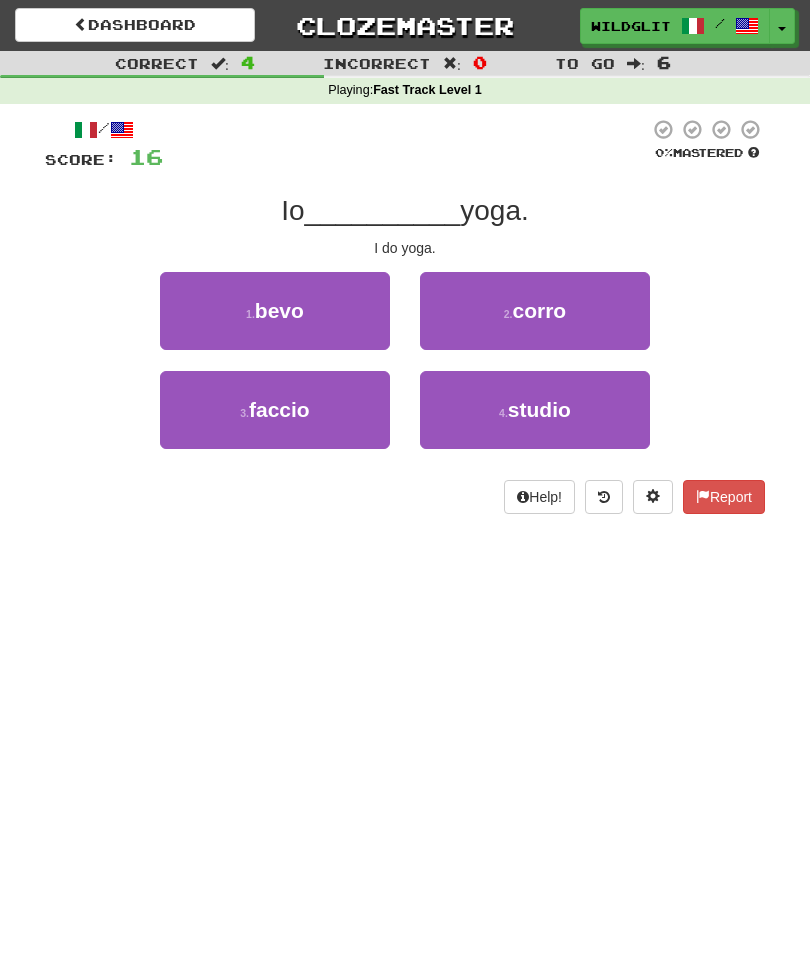 click on "3 .  faccio" at bounding box center (275, 410) 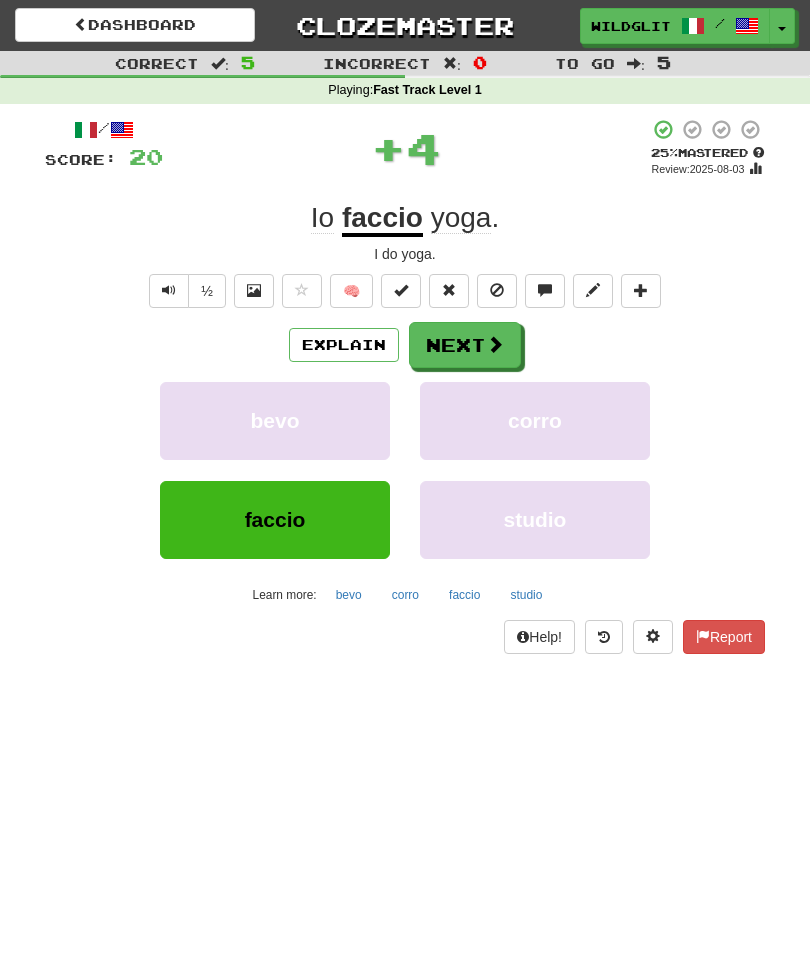 click at bounding box center [495, 344] 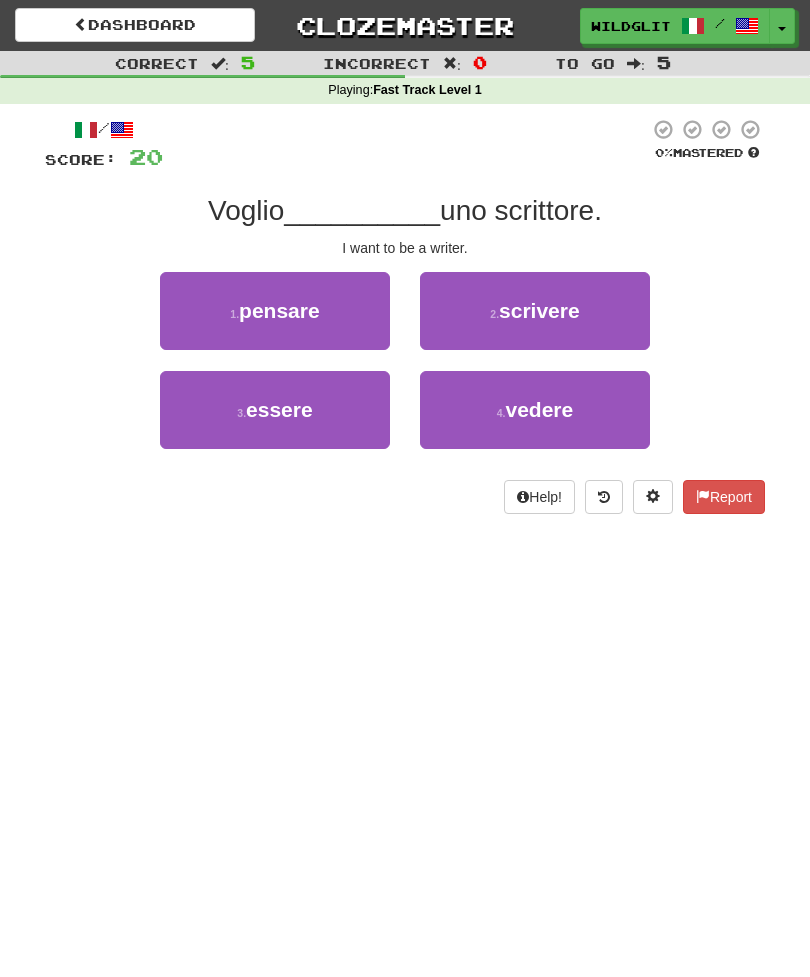 click on "3 .  essere" at bounding box center [275, 410] 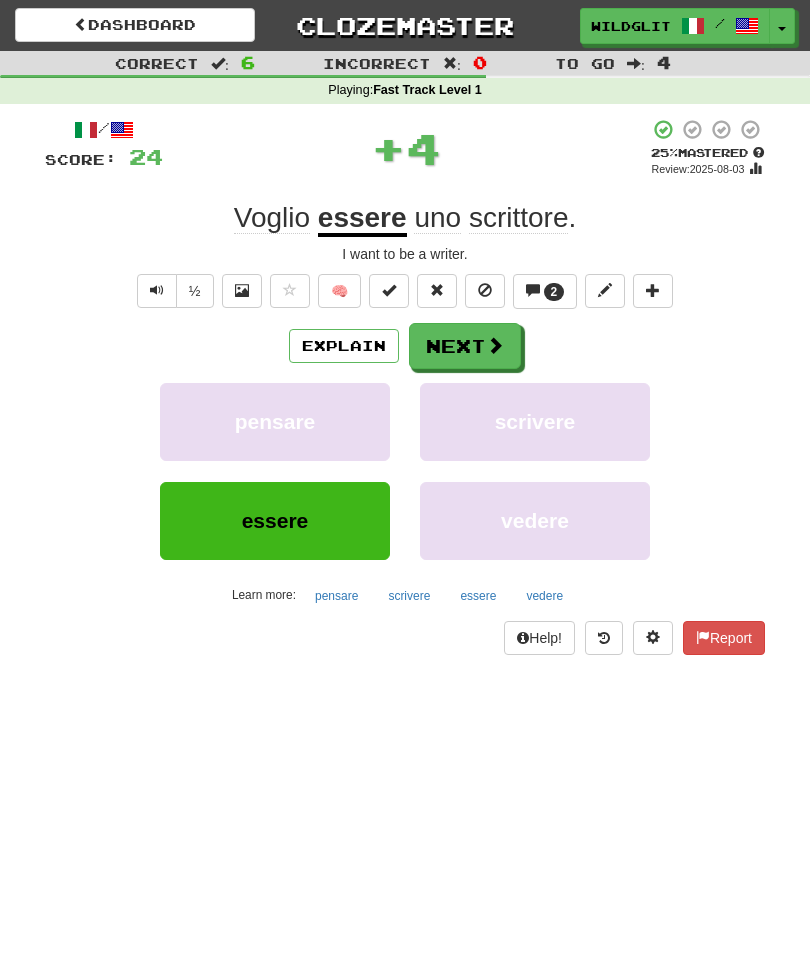 click on "Next" at bounding box center [465, 346] 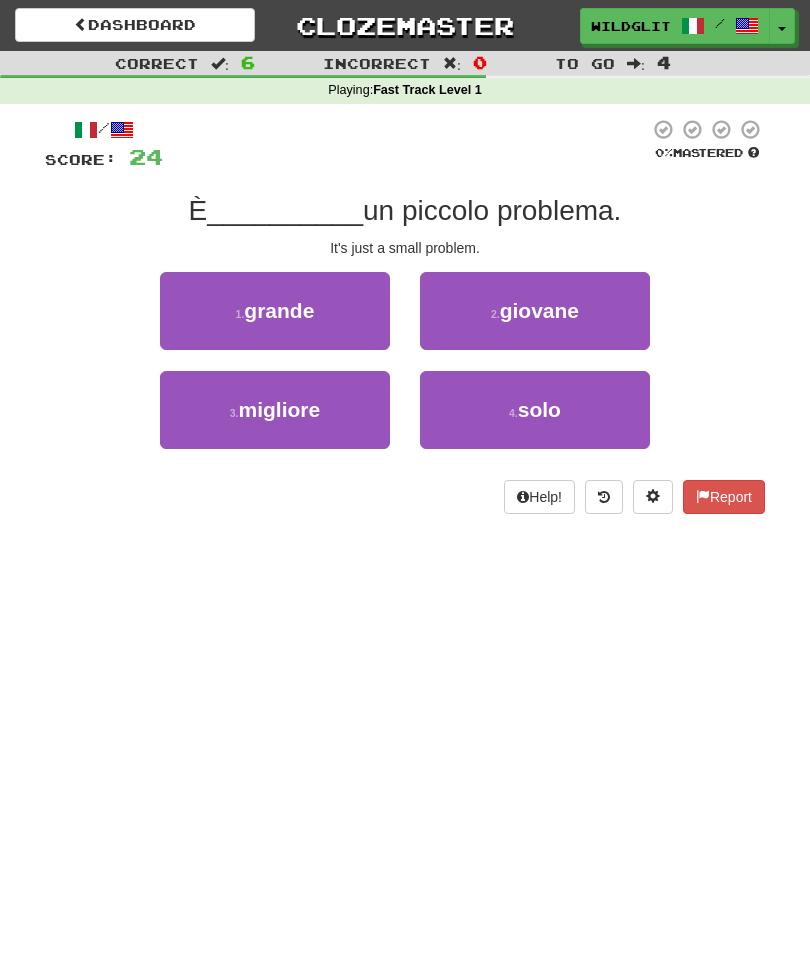 click on "solo" at bounding box center [539, 409] 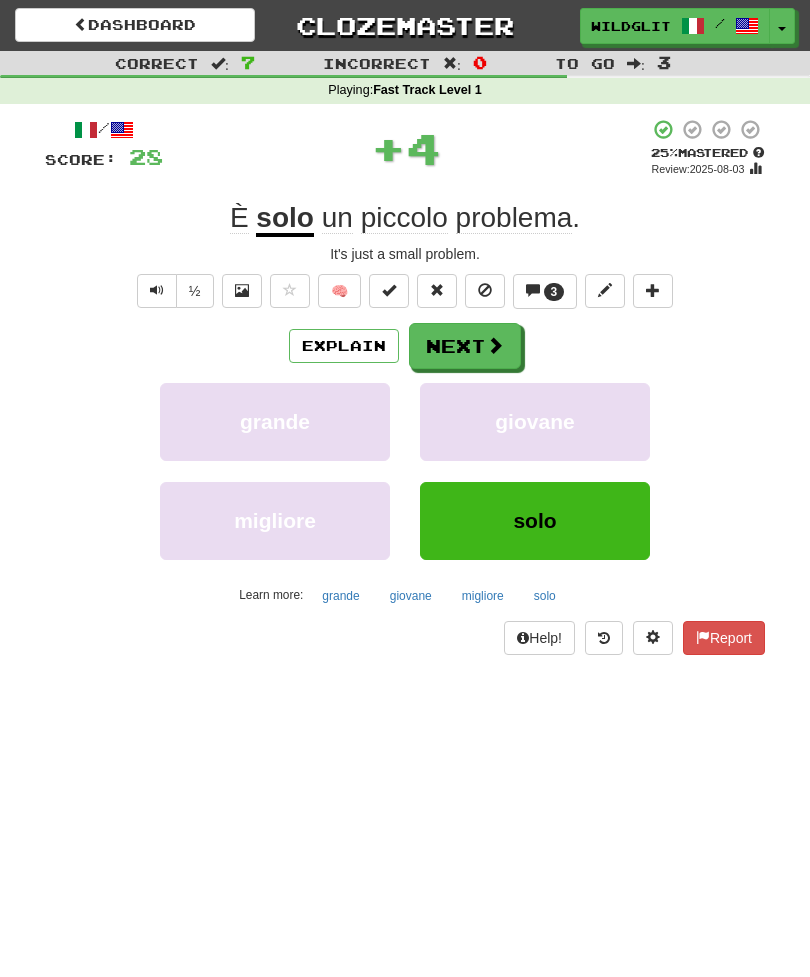 click on "Next" at bounding box center [465, 346] 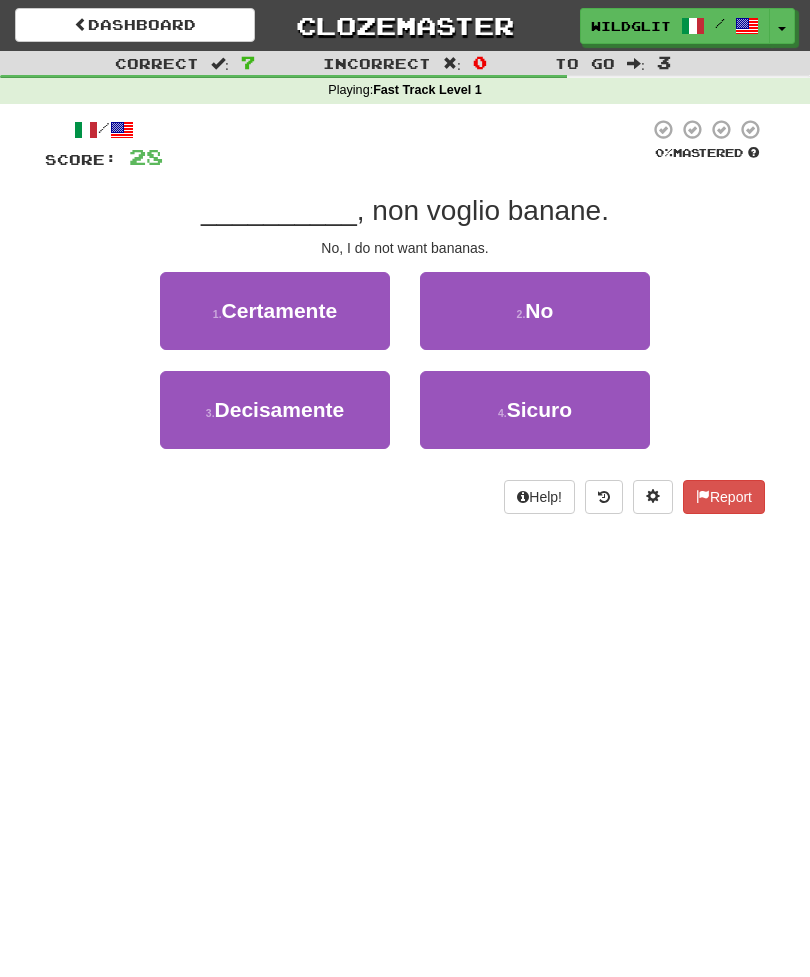 click on "2 .  No" at bounding box center [535, 311] 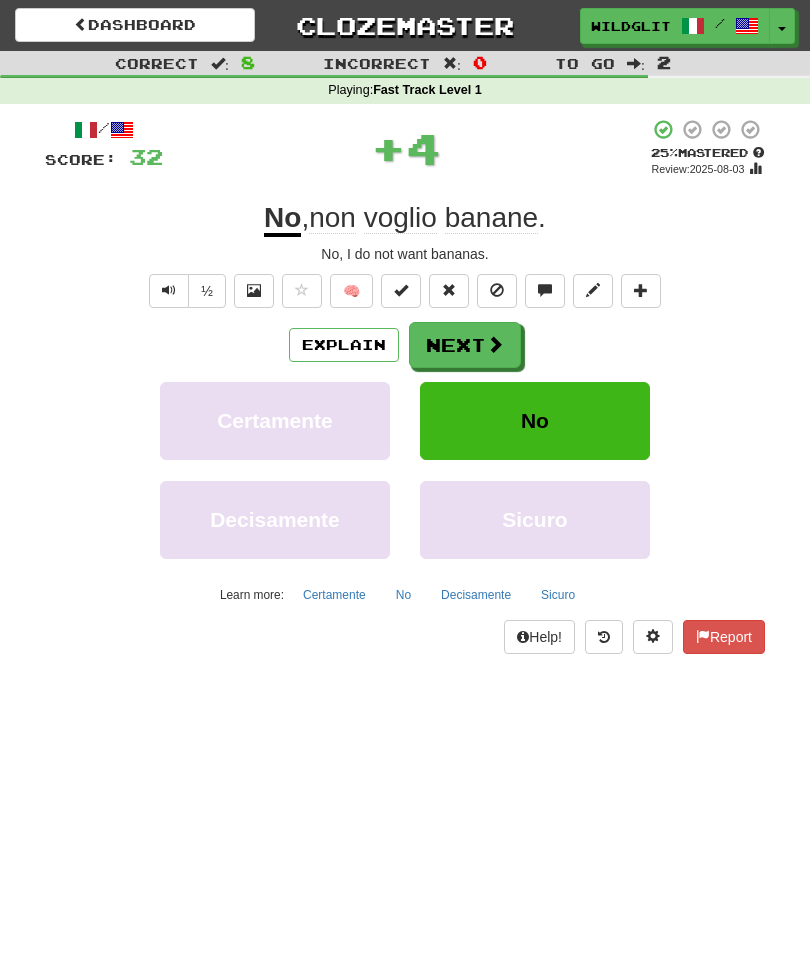 click at bounding box center (495, 344) 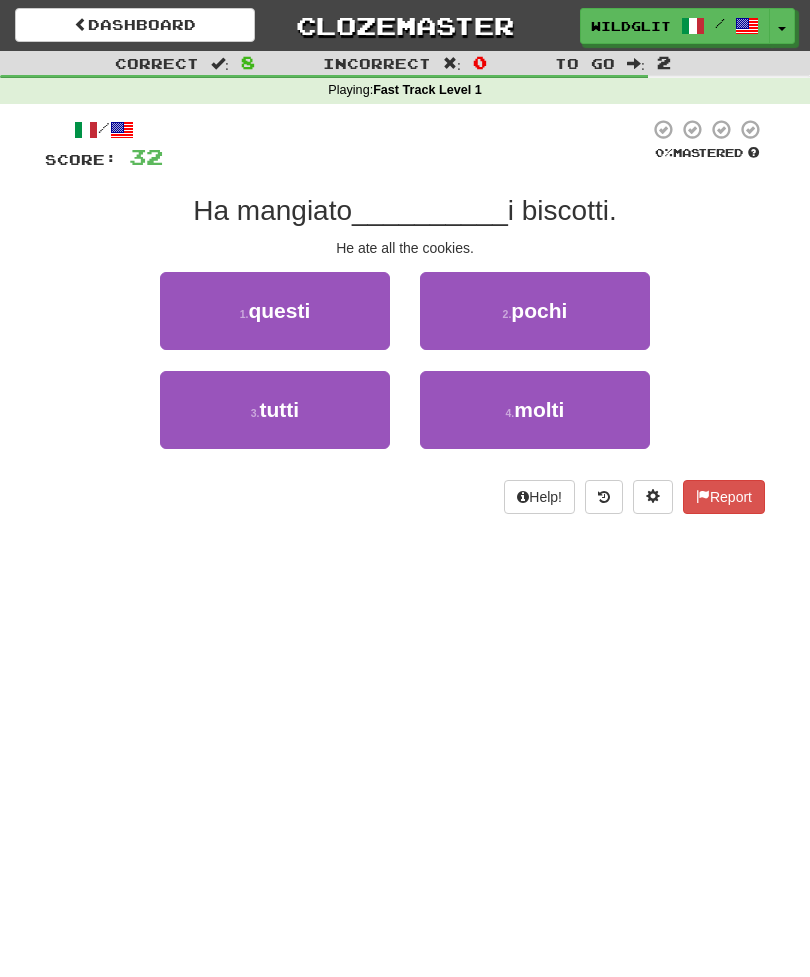click on "3 .  tutti" at bounding box center (275, 410) 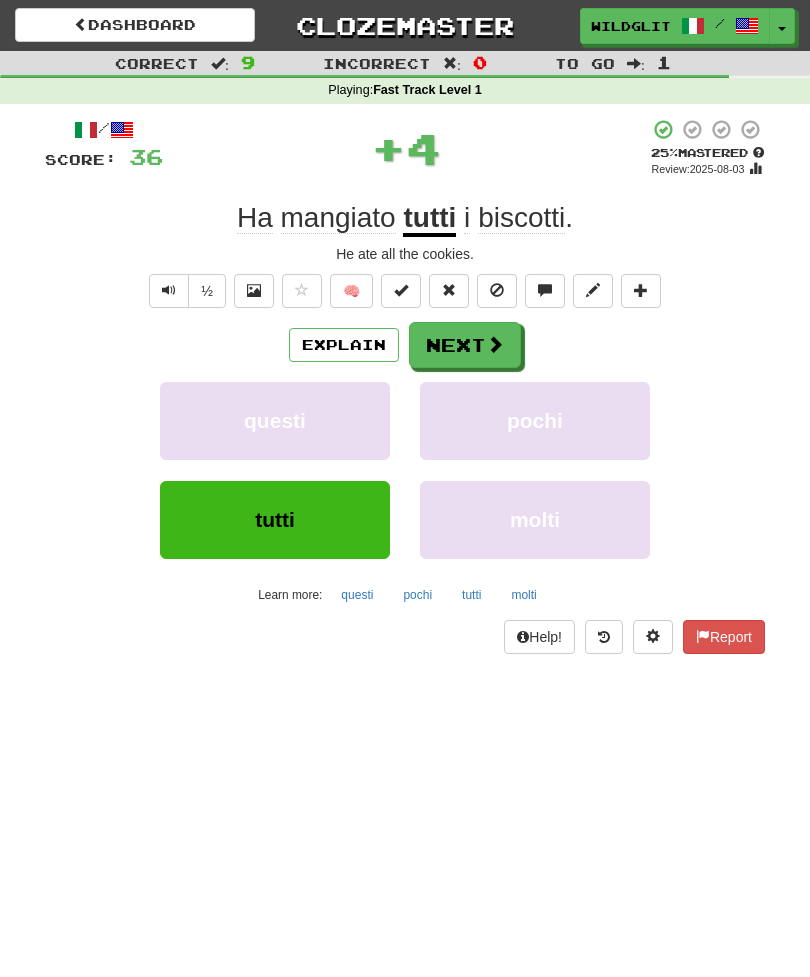 click on "Next" at bounding box center (465, 345) 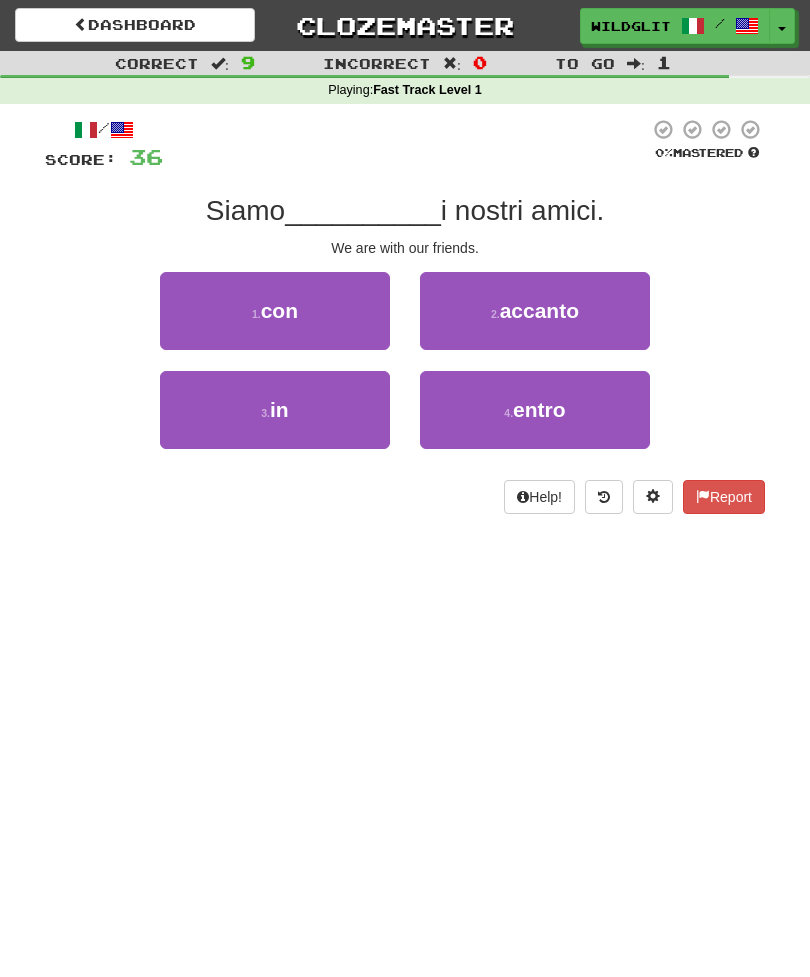 click on "1 .  con" at bounding box center (275, 311) 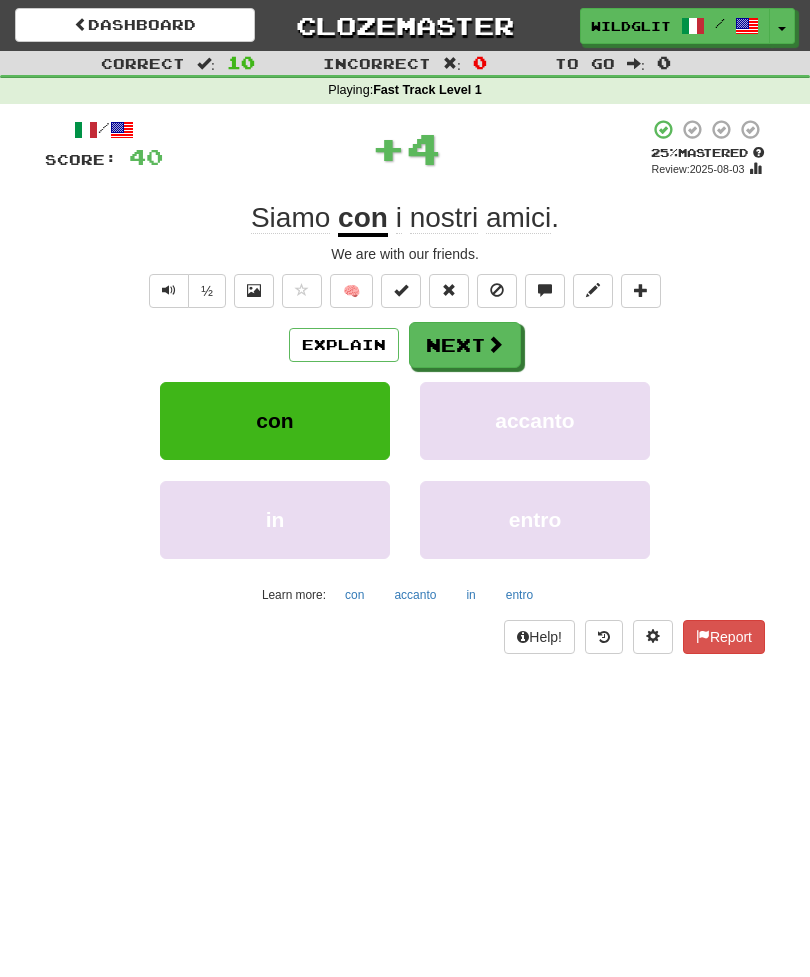 click at bounding box center [495, 344] 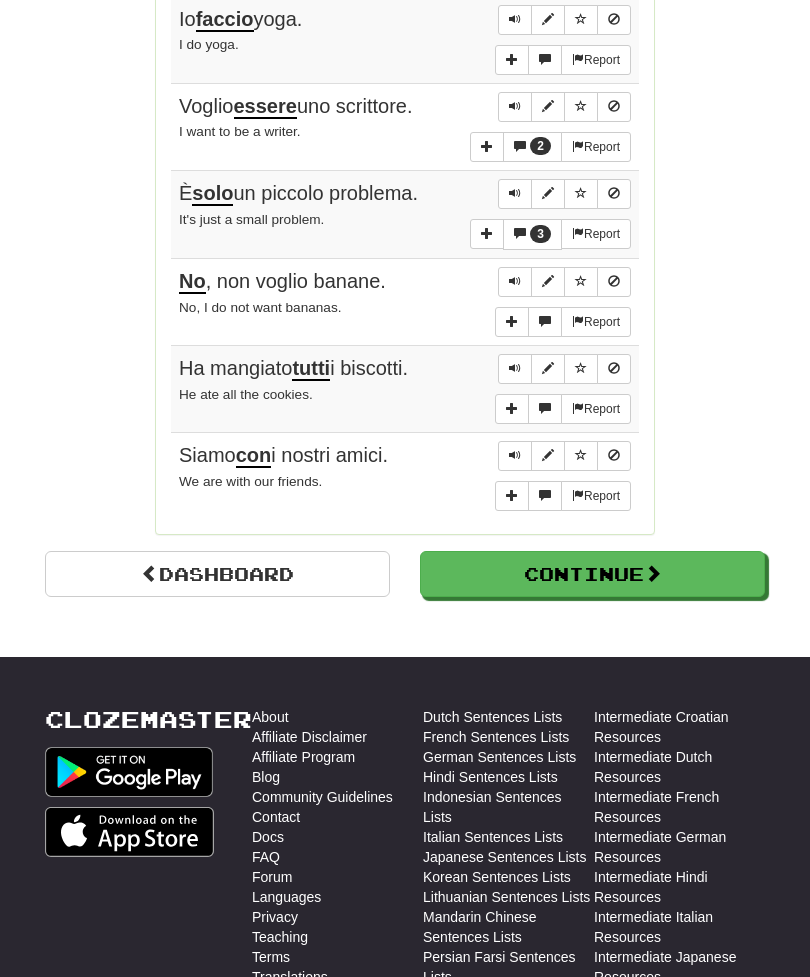 scroll, scrollTop: 850, scrollLeft: 0, axis: vertical 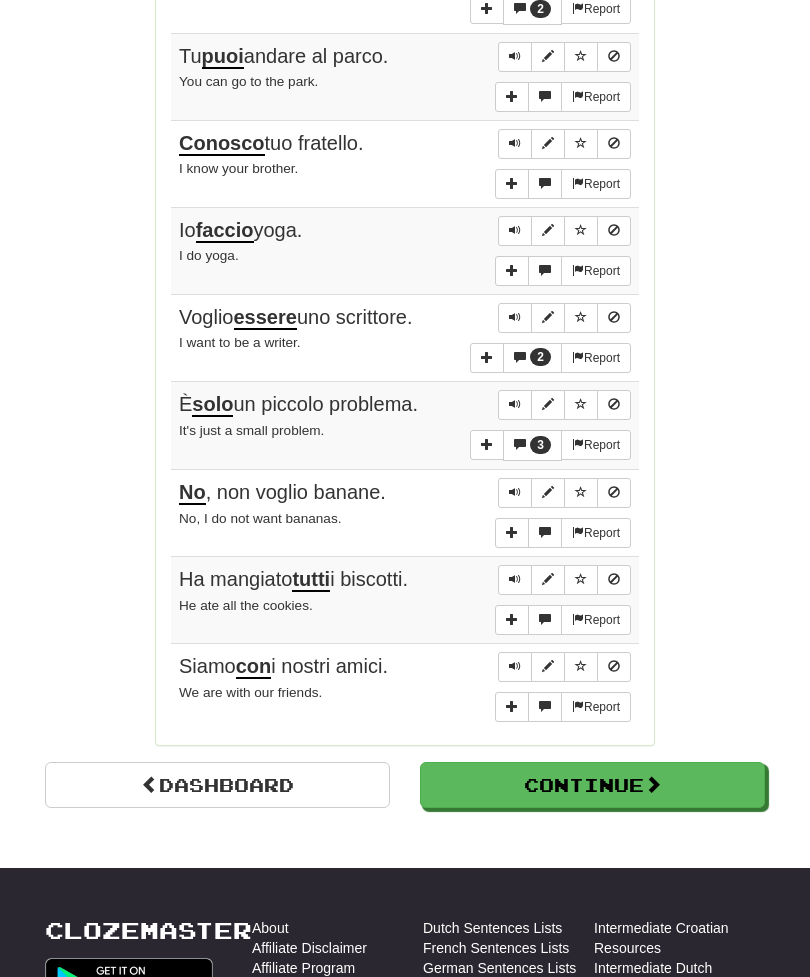 click on "Continue" at bounding box center (592, 785) 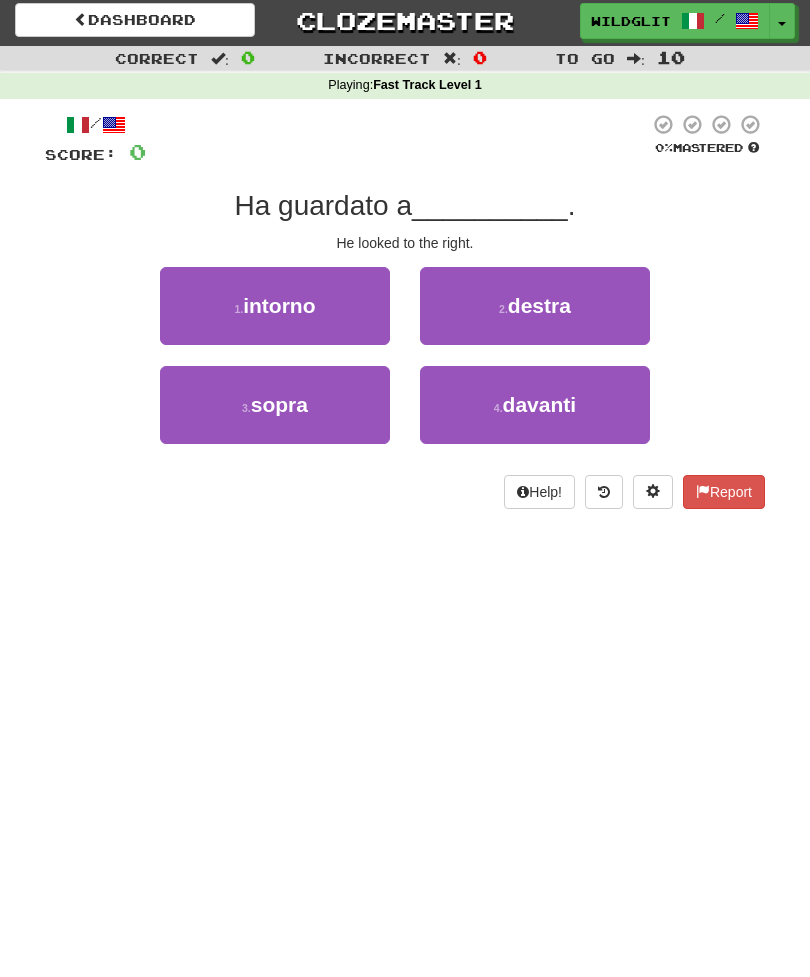 scroll, scrollTop: 0, scrollLeft: 0, axis: both 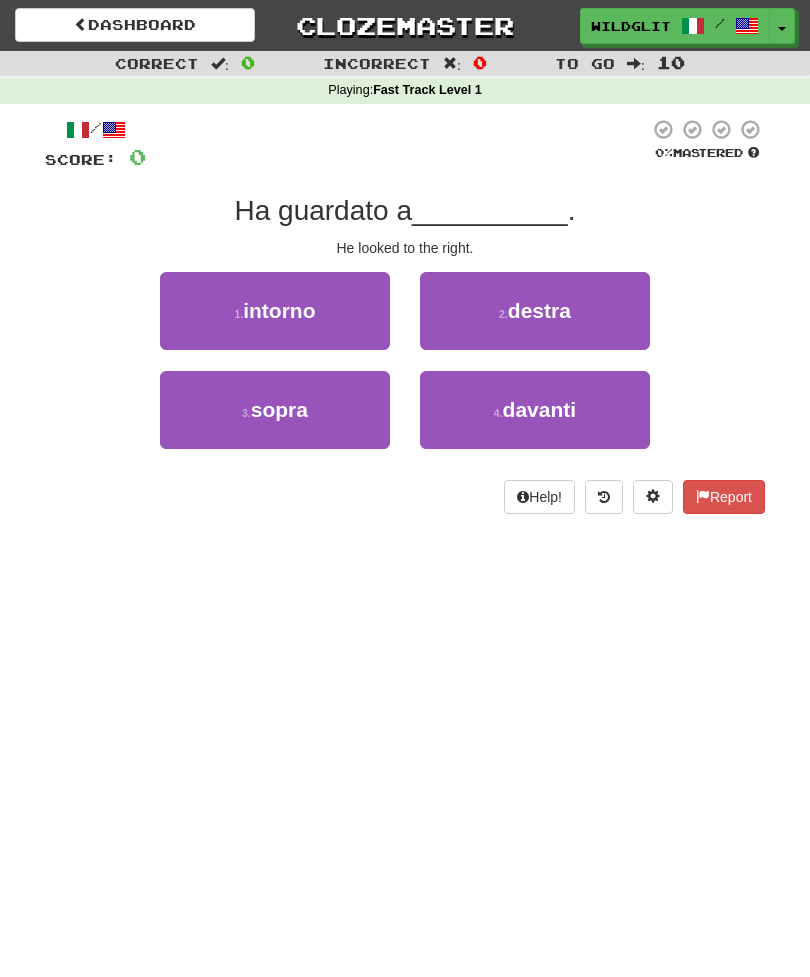 click on "2 .  destra" at bounding box center [535, 311] 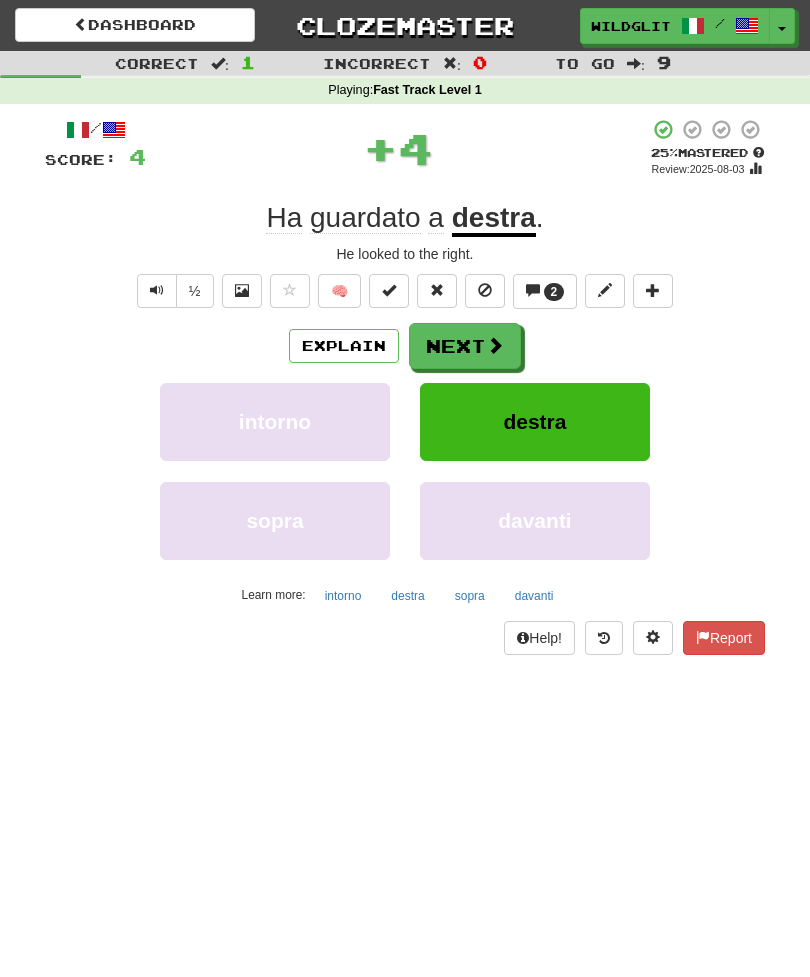 click on "Next" at bounding box center [465, 346] 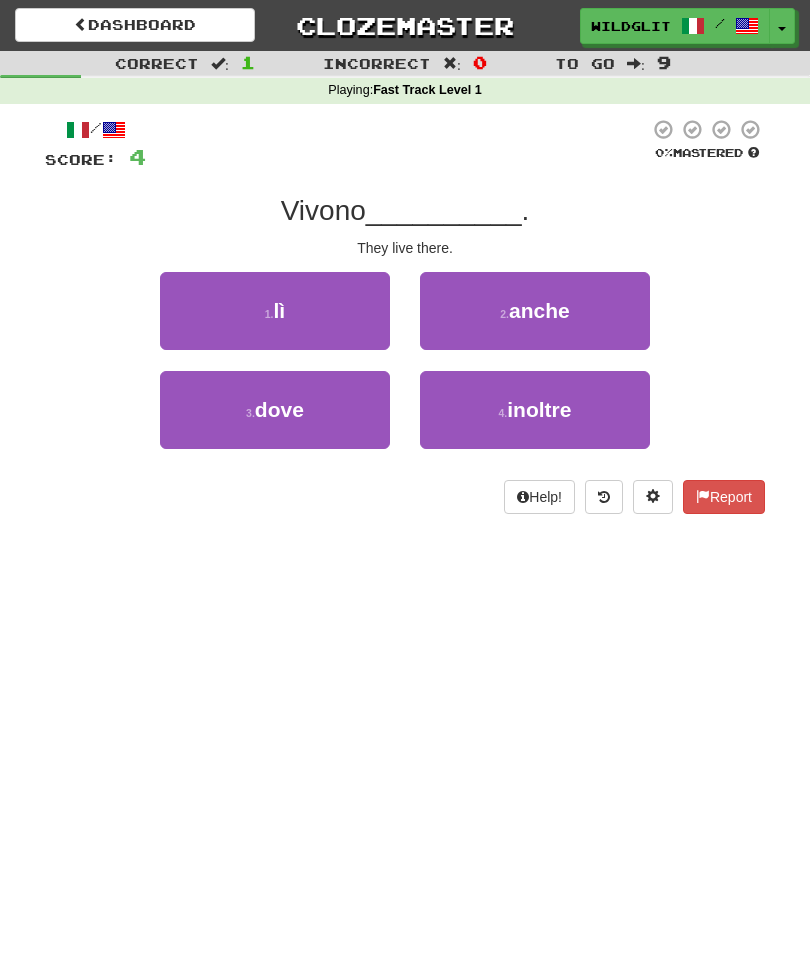 click on "1 .  lì" at bounding box center [275, 311] 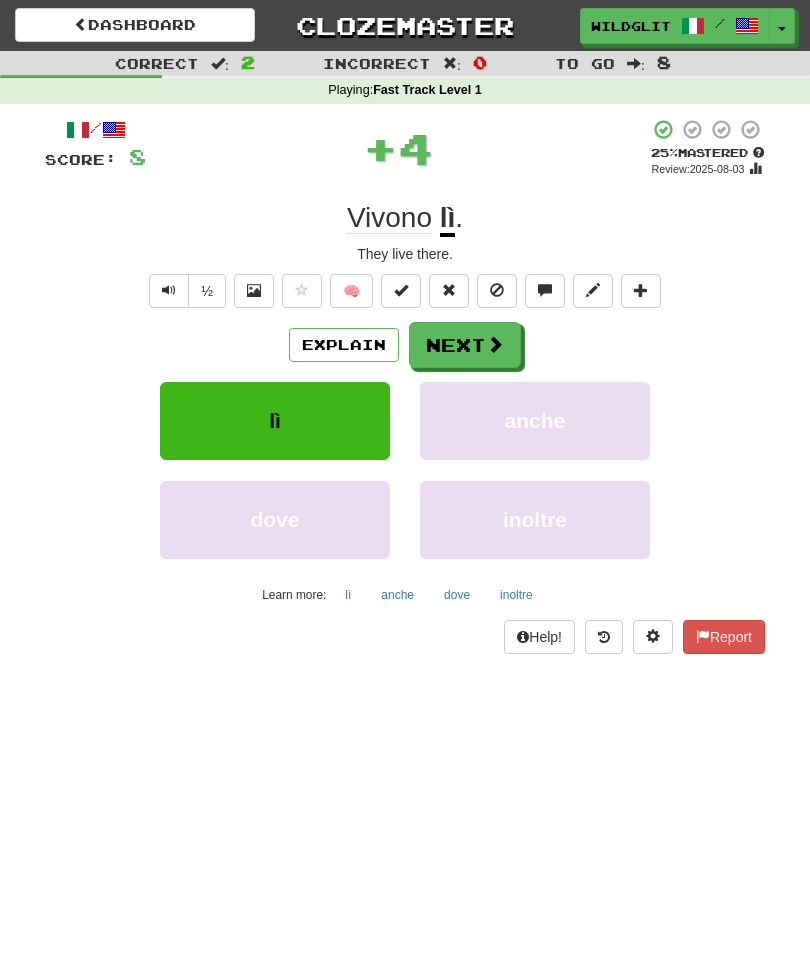 click on "Next" at bounding box center [465, 345] 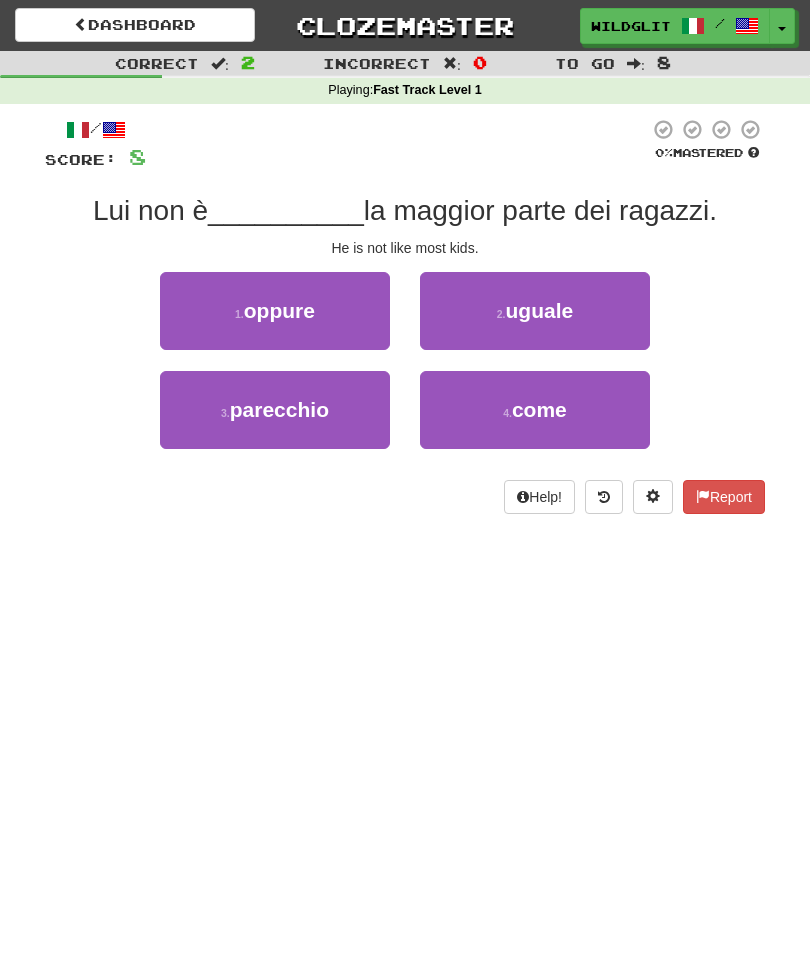 click on "4 .  come" at bounding box center (535, 410) 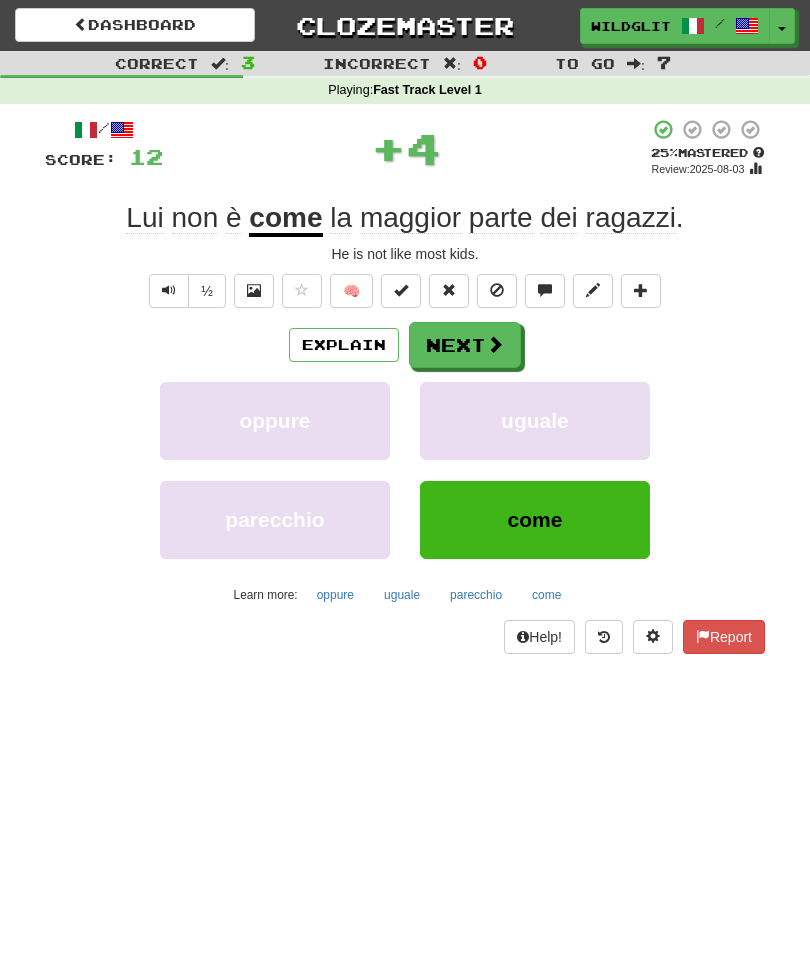 click at bounding box center [495, 344] 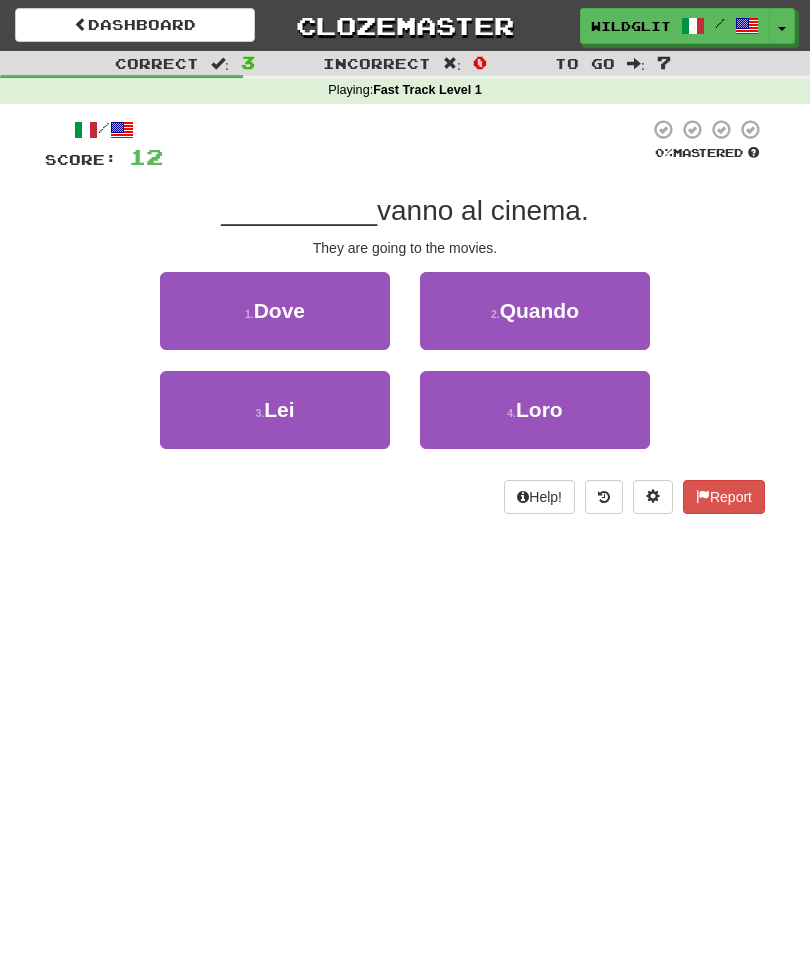 click on "Loro" at bounding box center [539, 409] 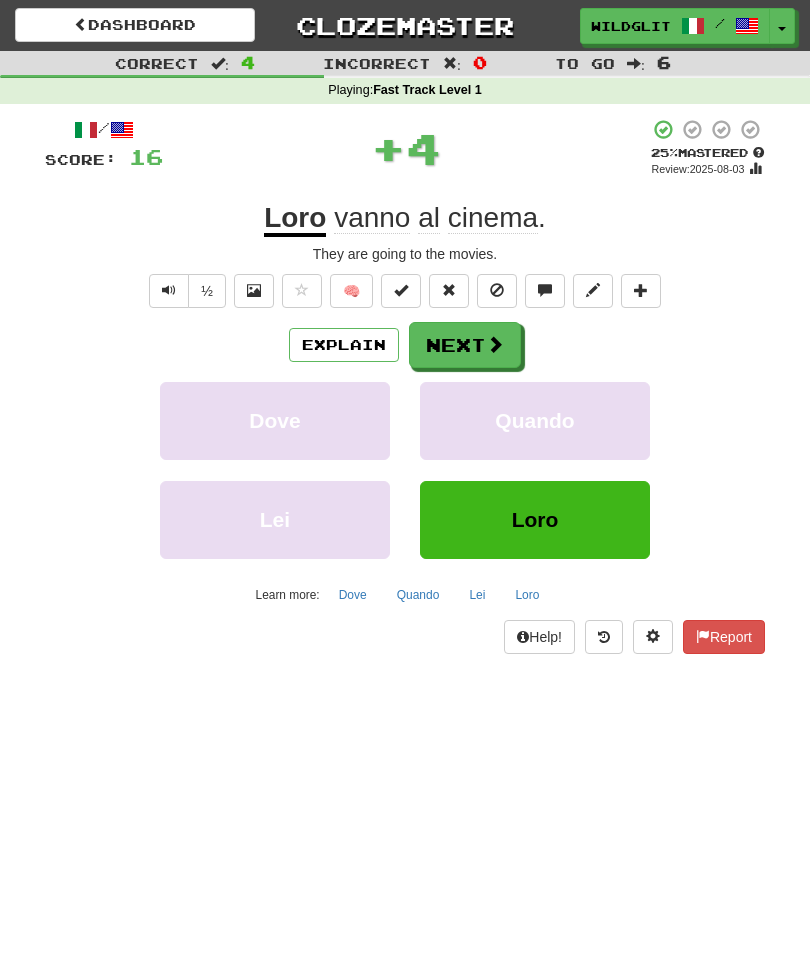click at bounding box center (495, 344) 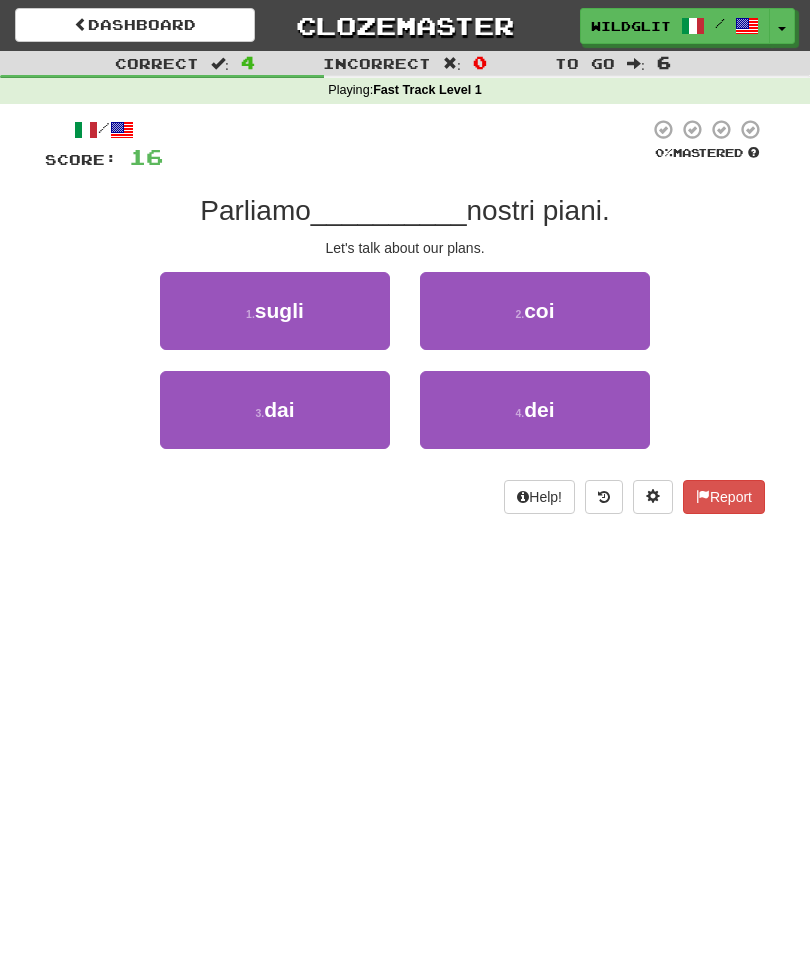 click on "3 .  dai" at bounding box center [275, 410] 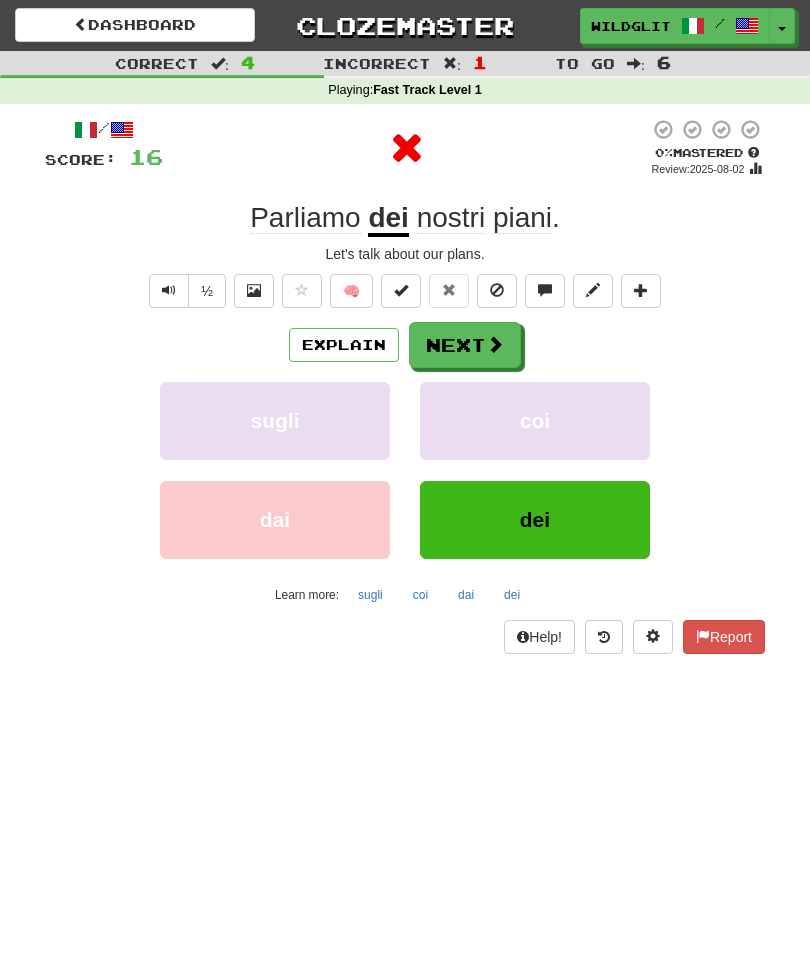 click on "Explain" at bounding box center (344, 345) 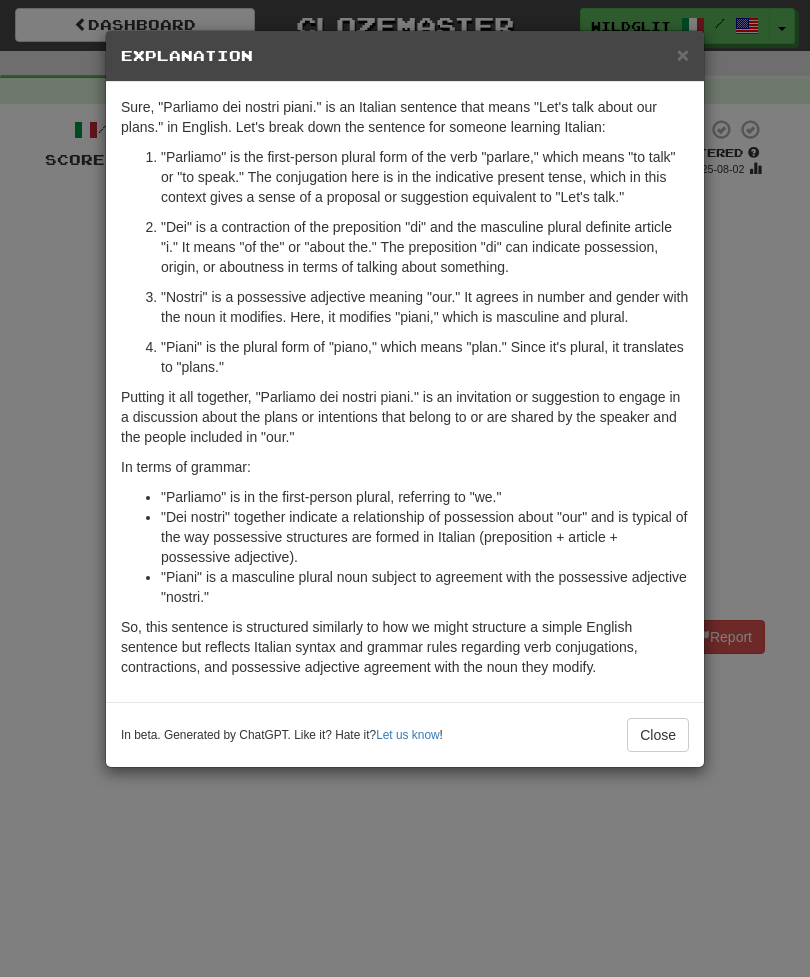 click on "×" at bounding box center [683, 54] 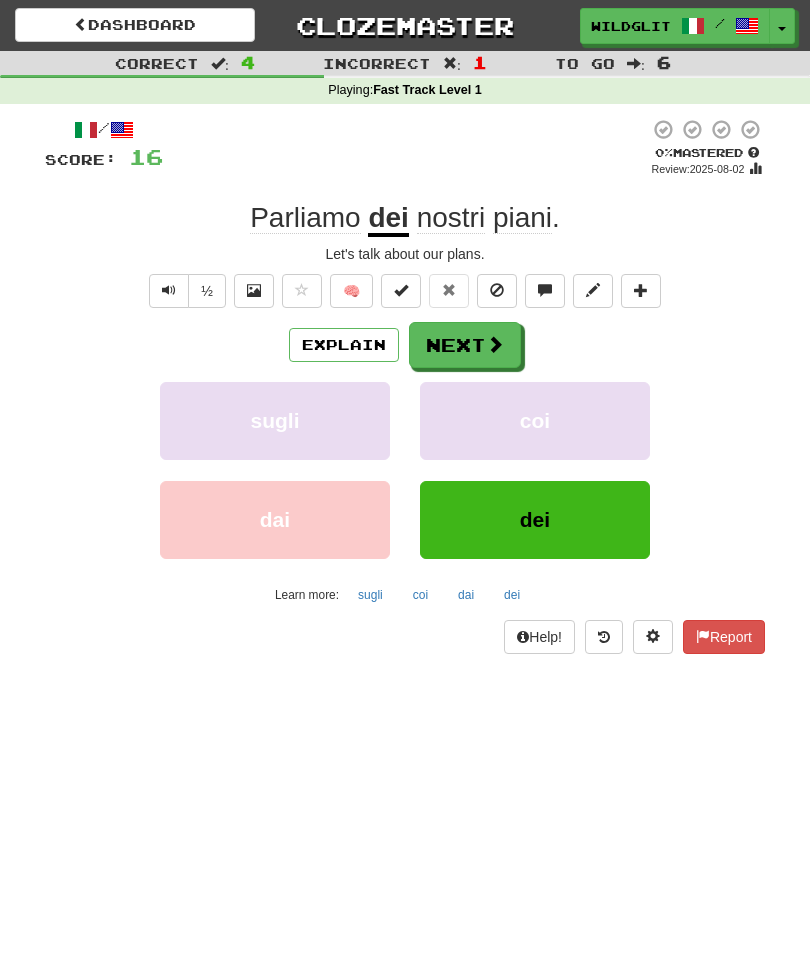 click on "Next" at bounding box center (465, 345) 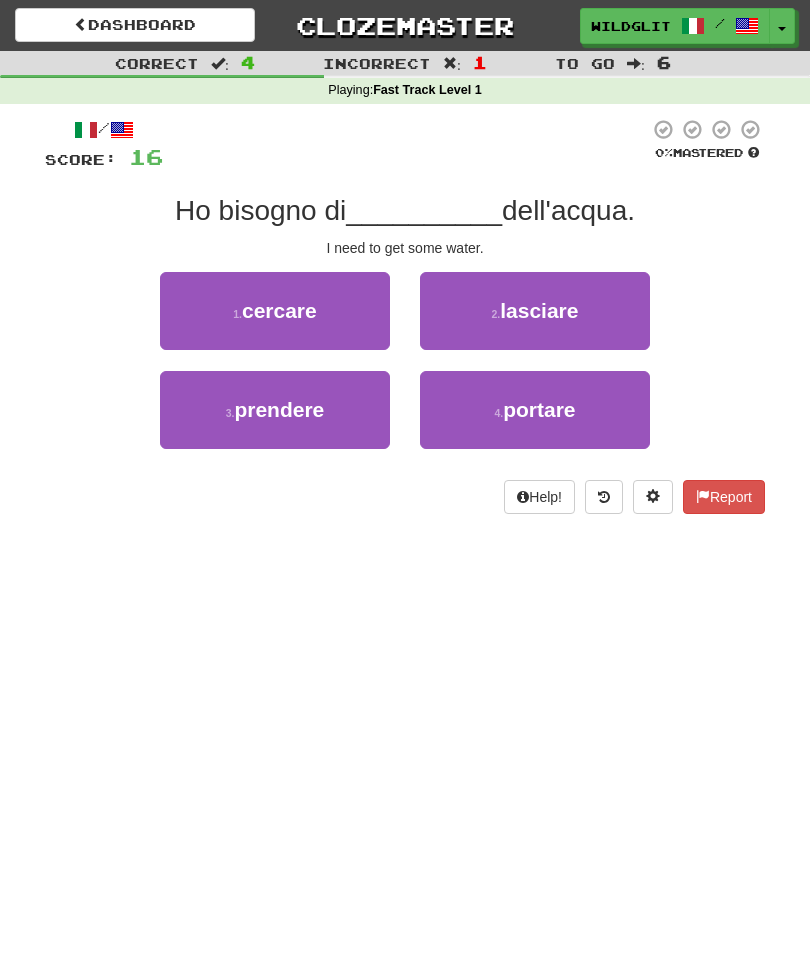 click on "portare" at bounding box center (539, 409) 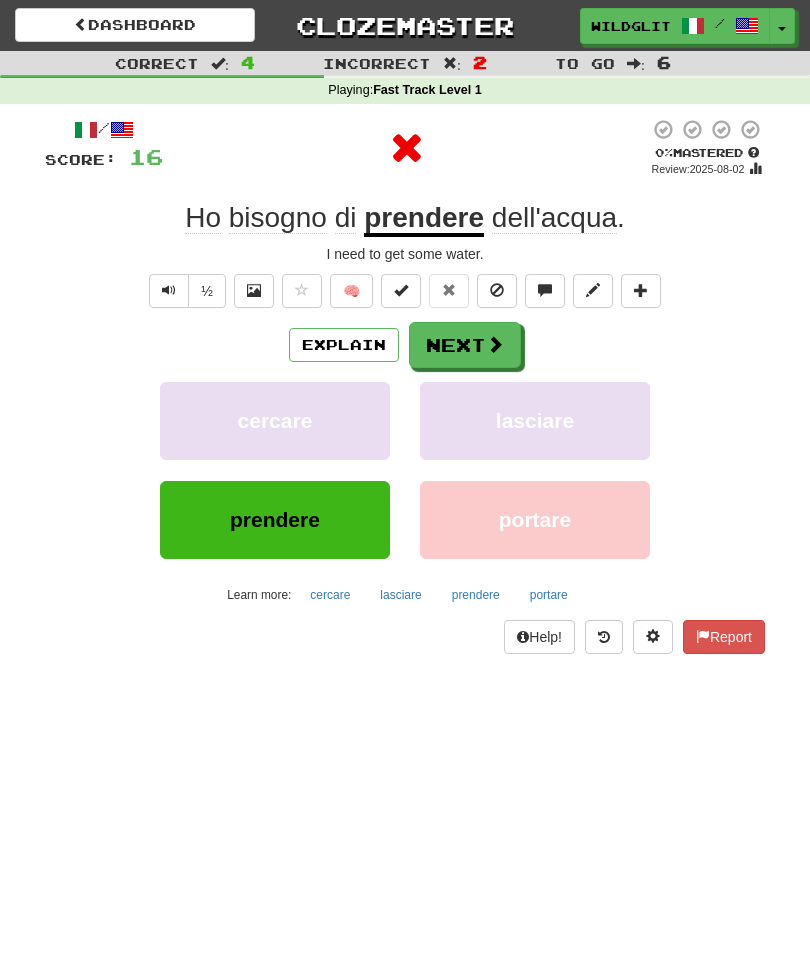 click at bounding box center [495, 344] 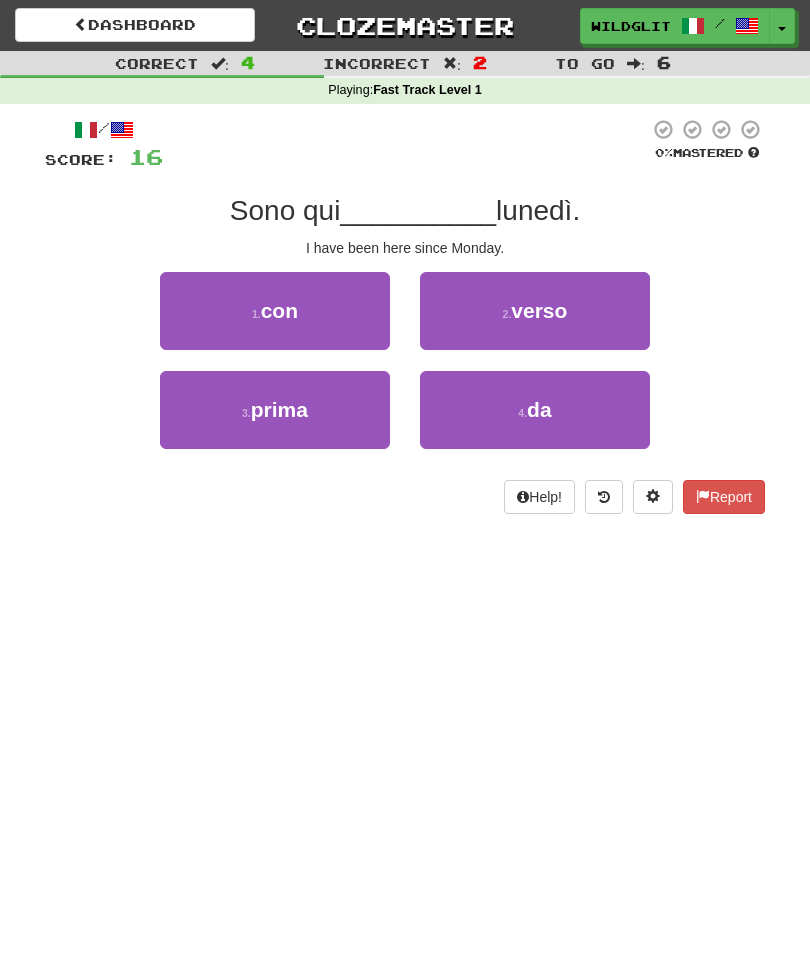 click on "4 ." at bounding box center [522, 413] 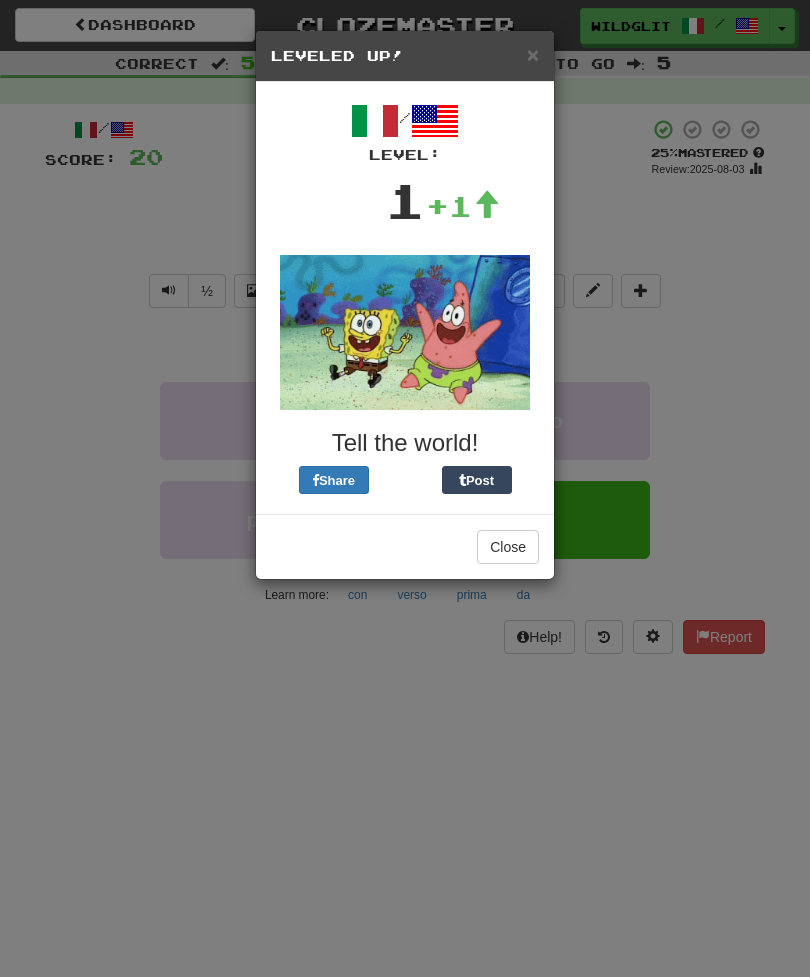 click on "Close" at bounding box center (508, 547) 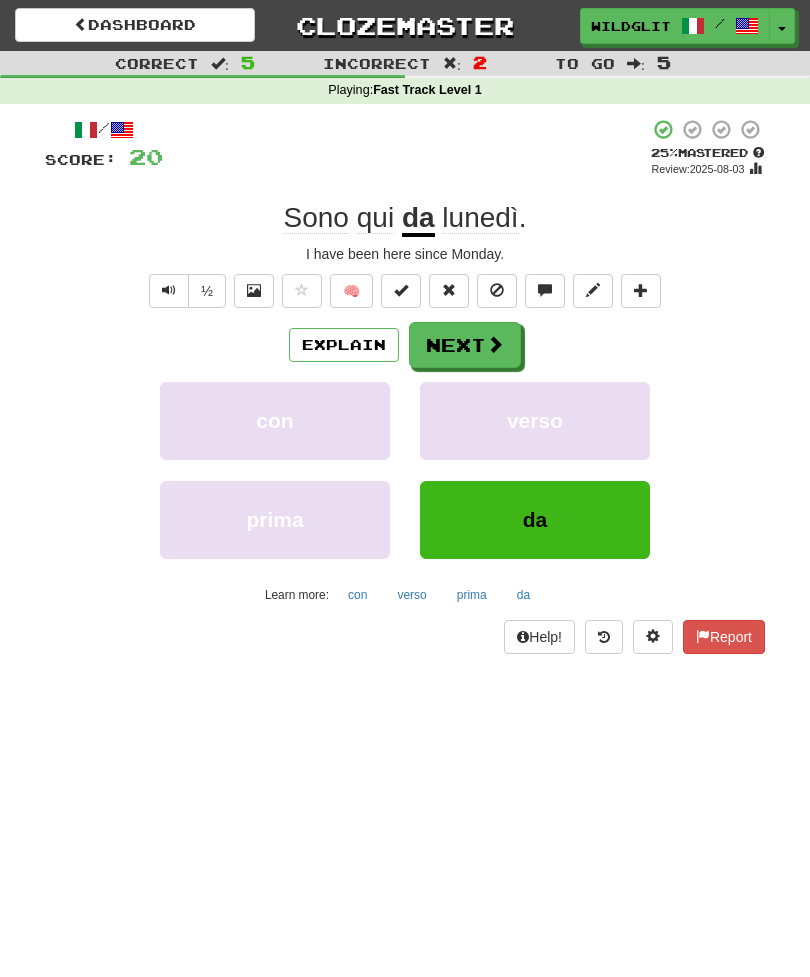 click at bounding box center (495, 344) 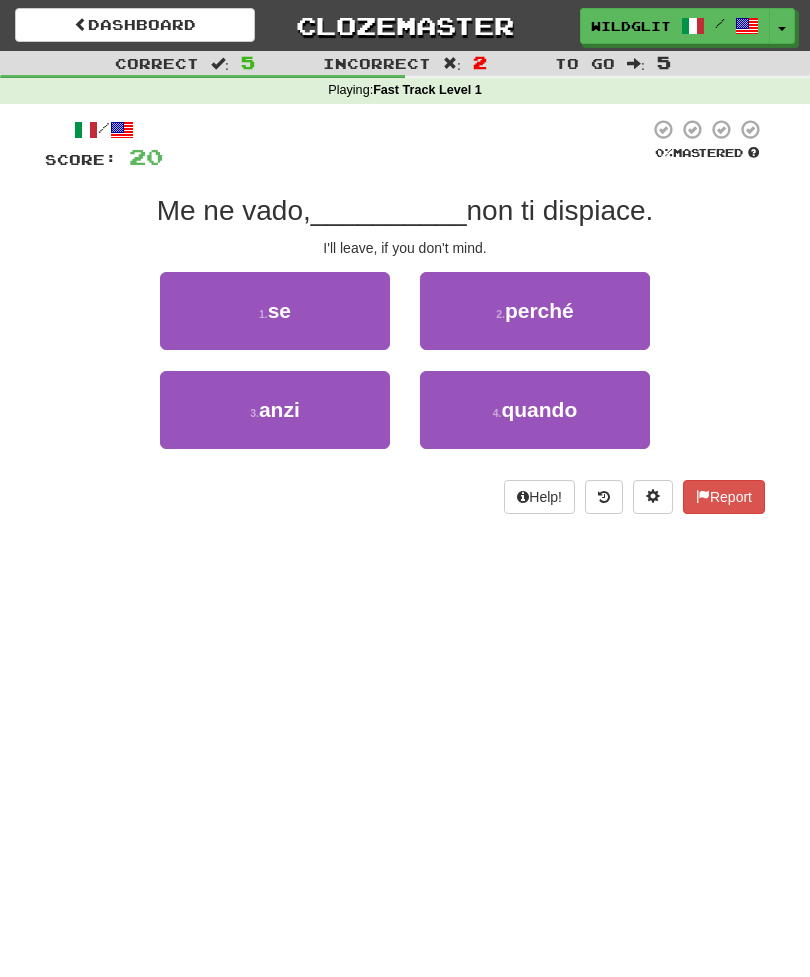 click on "3 .  anzi" at bounding box center (275, 410) 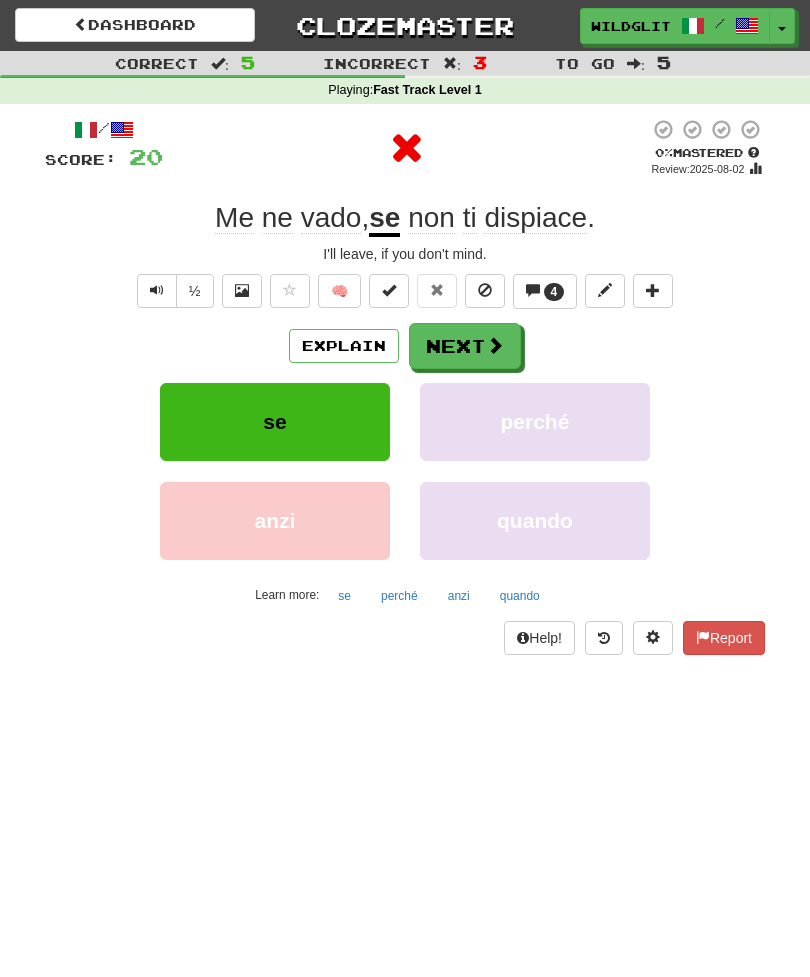 click at bounding box center (495, 345) 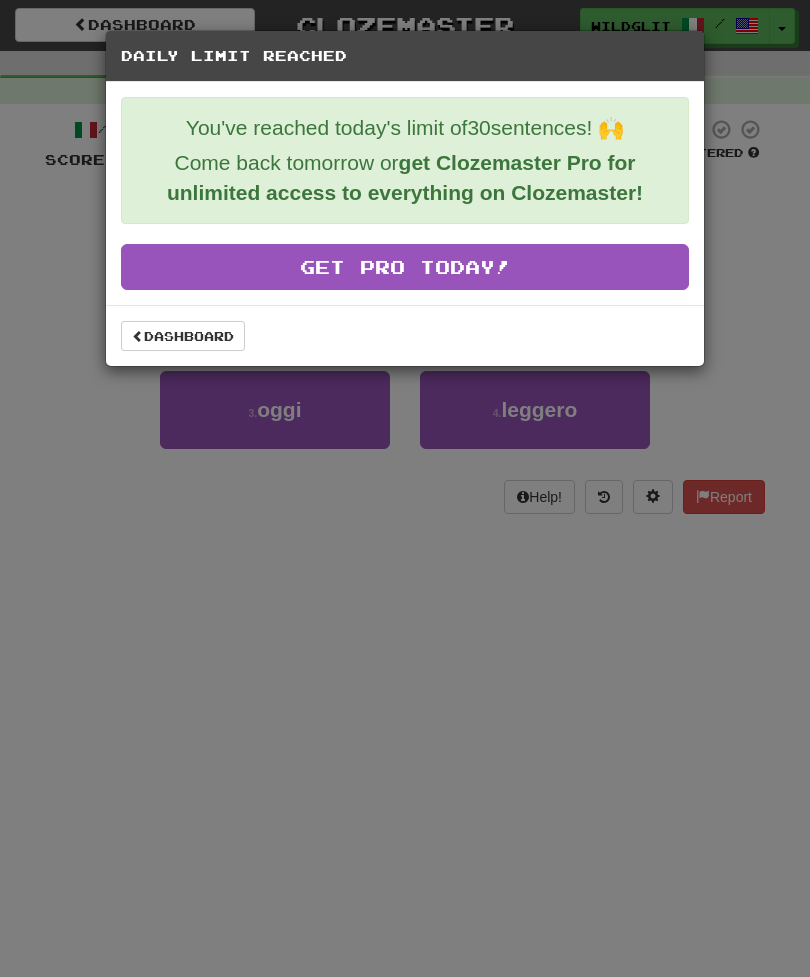 click on "Dashboard" at bounding box center (183, 336) 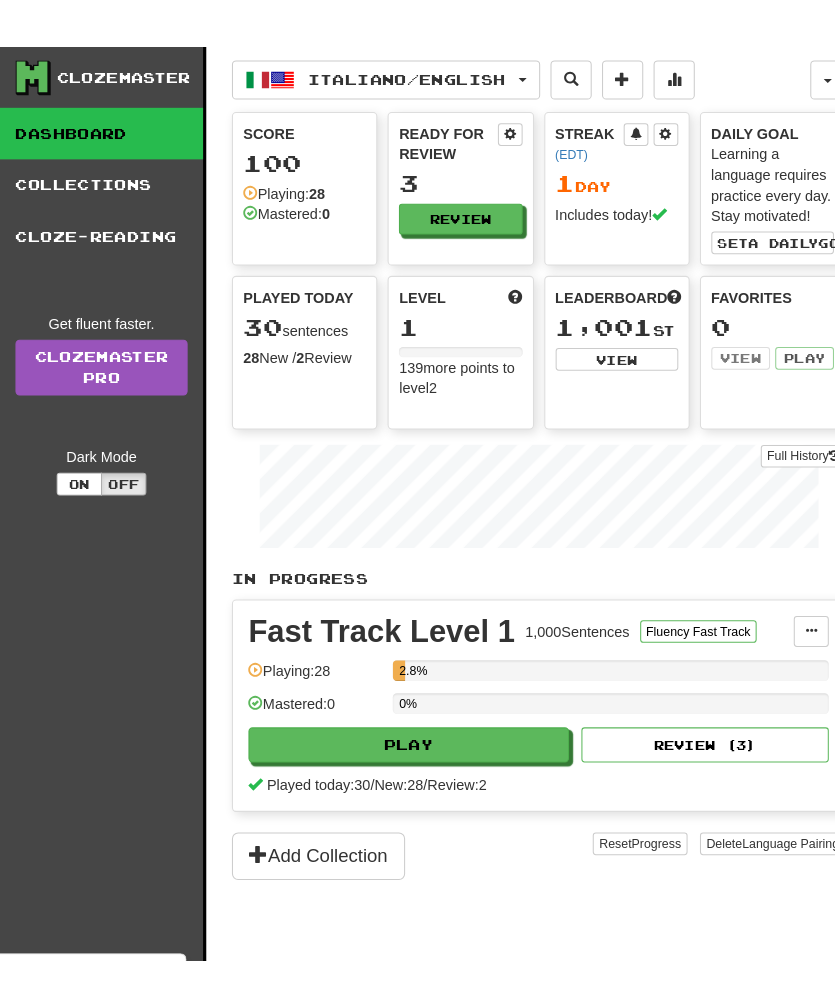 scroll, scrollTop: 0, scrollLeft: 0, axis: both 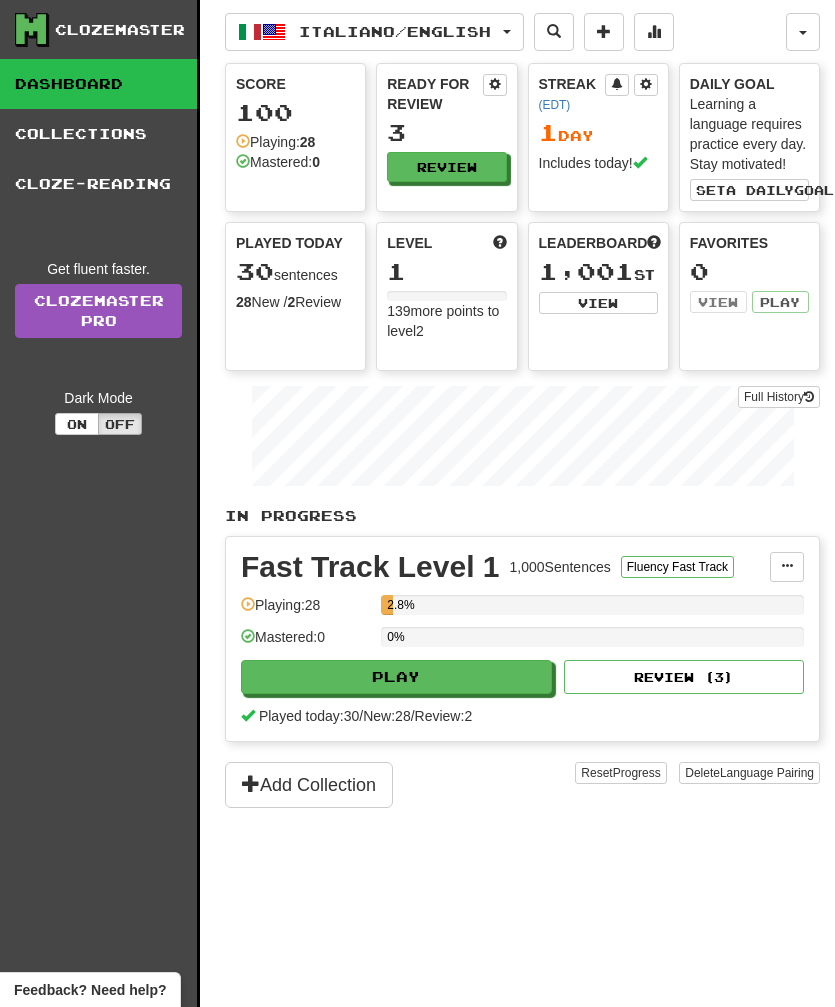 click on "Collections" at bounding box center [98, 134] 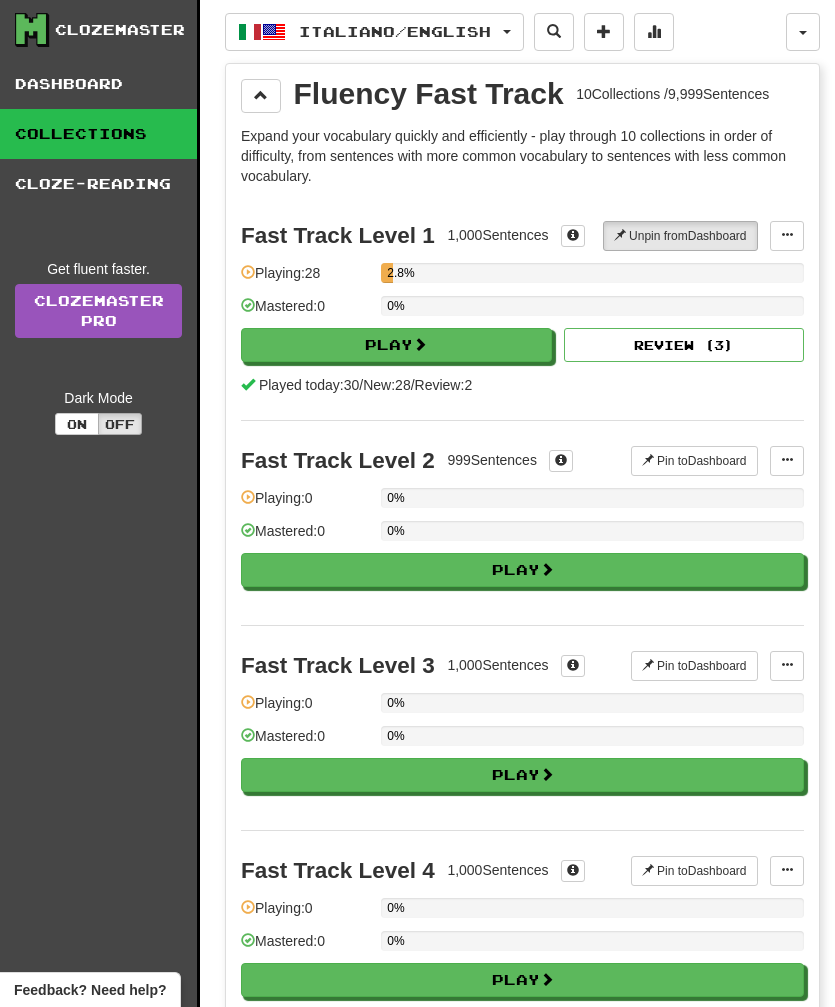 click on "Clozemaster Pro" at bounding box center (98, 311) 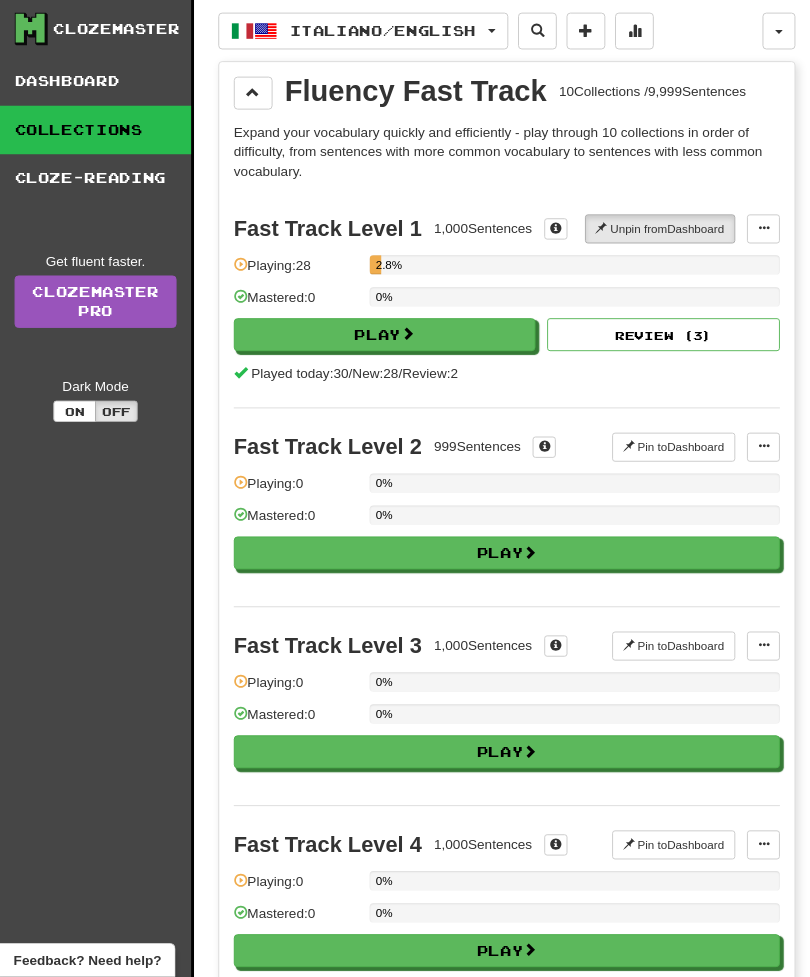 scroll, scrollTop: 21, scrollLeft: 0, axis: vertical 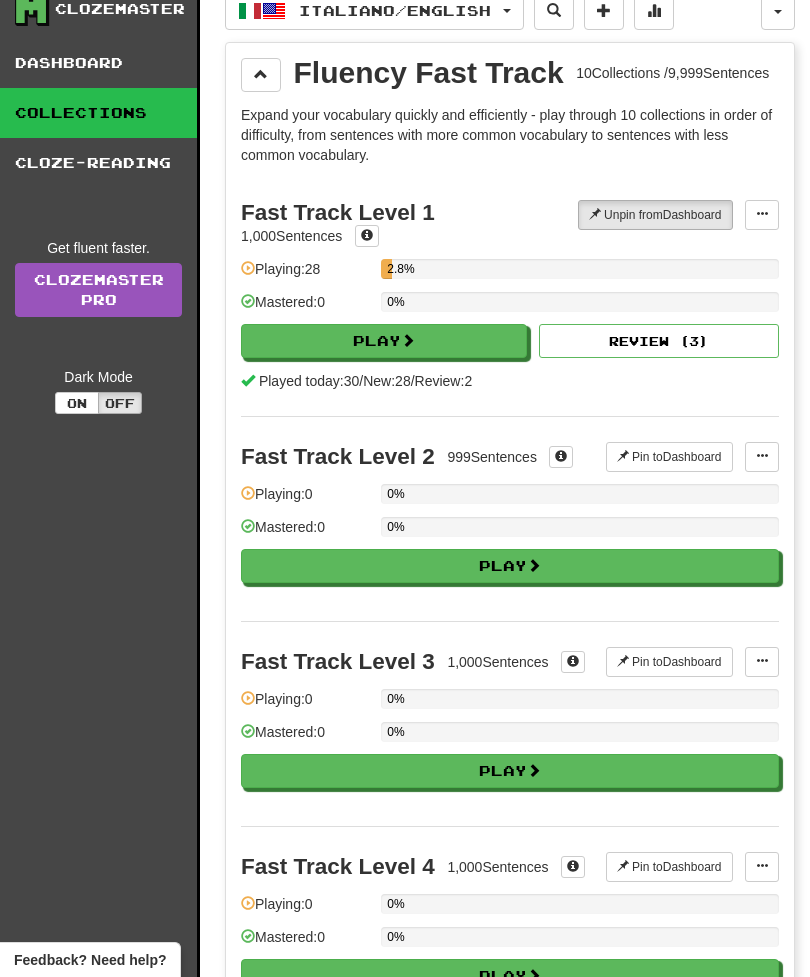 click on "Cloze-Reading" at bounding box center (98, 163) 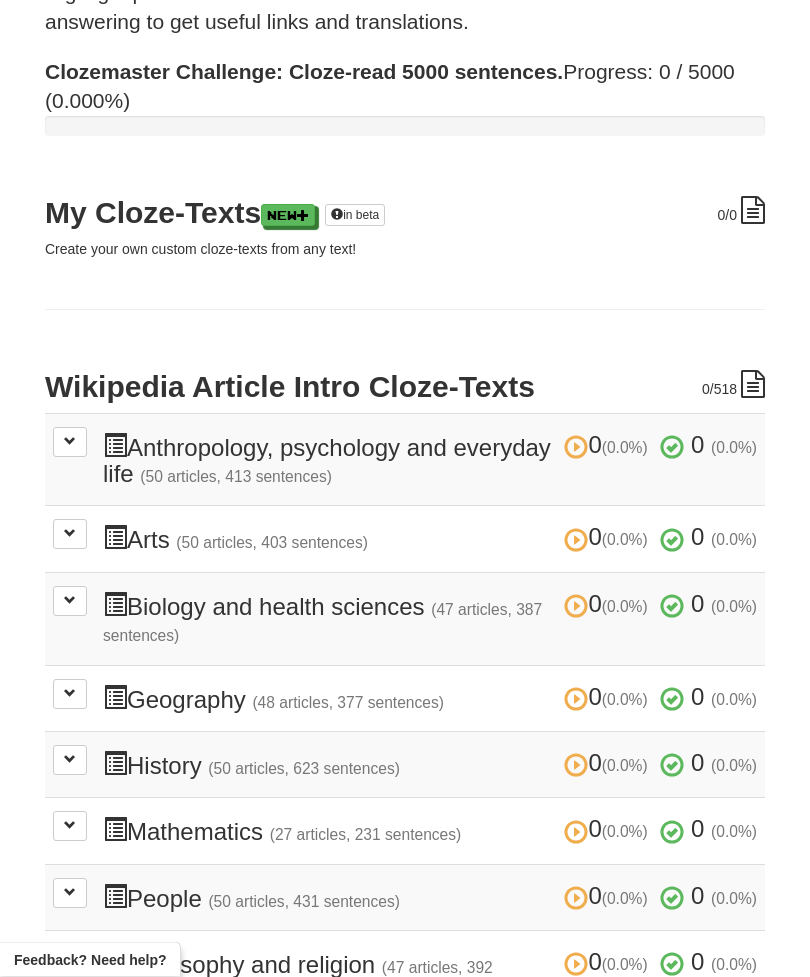 scroll, scrollTop: 156, scrollLeft: 0, axis: vertical 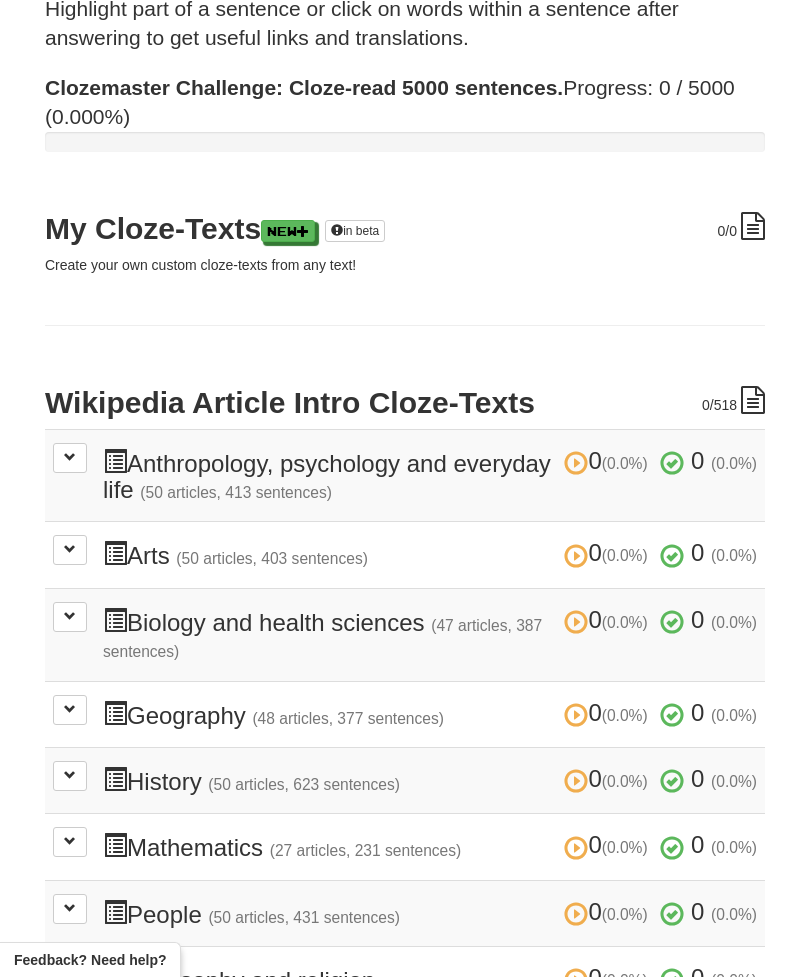 click at bounding box center [70, 458] 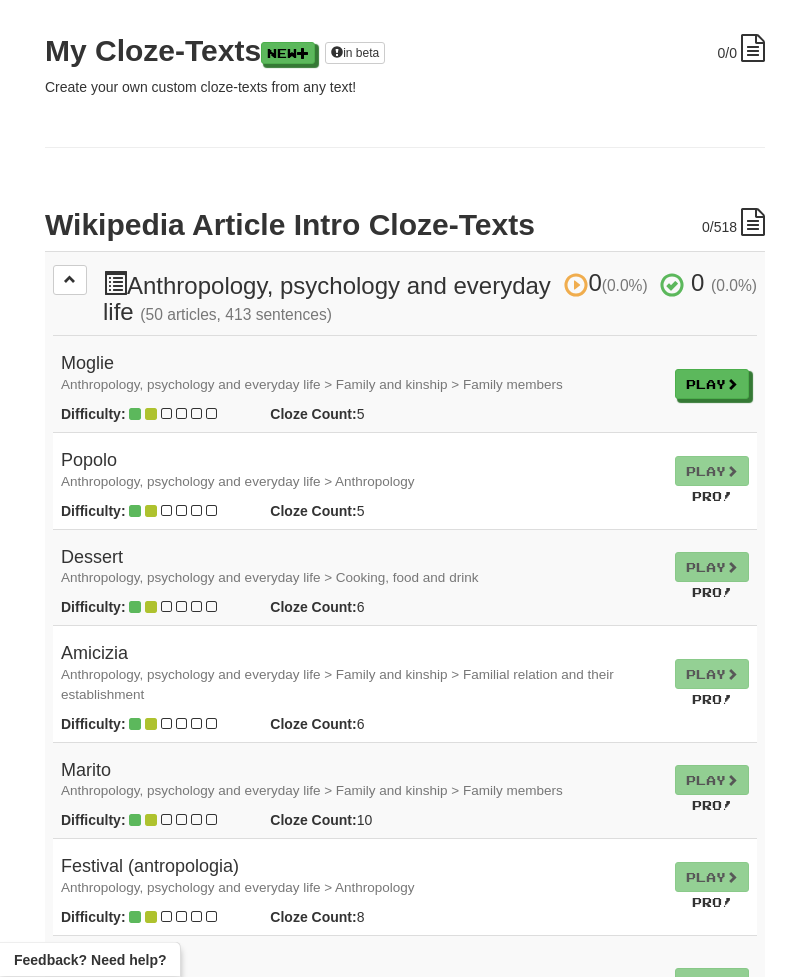 scroll, scrollTop: 334, scrollLeft: 0, axis: vertical 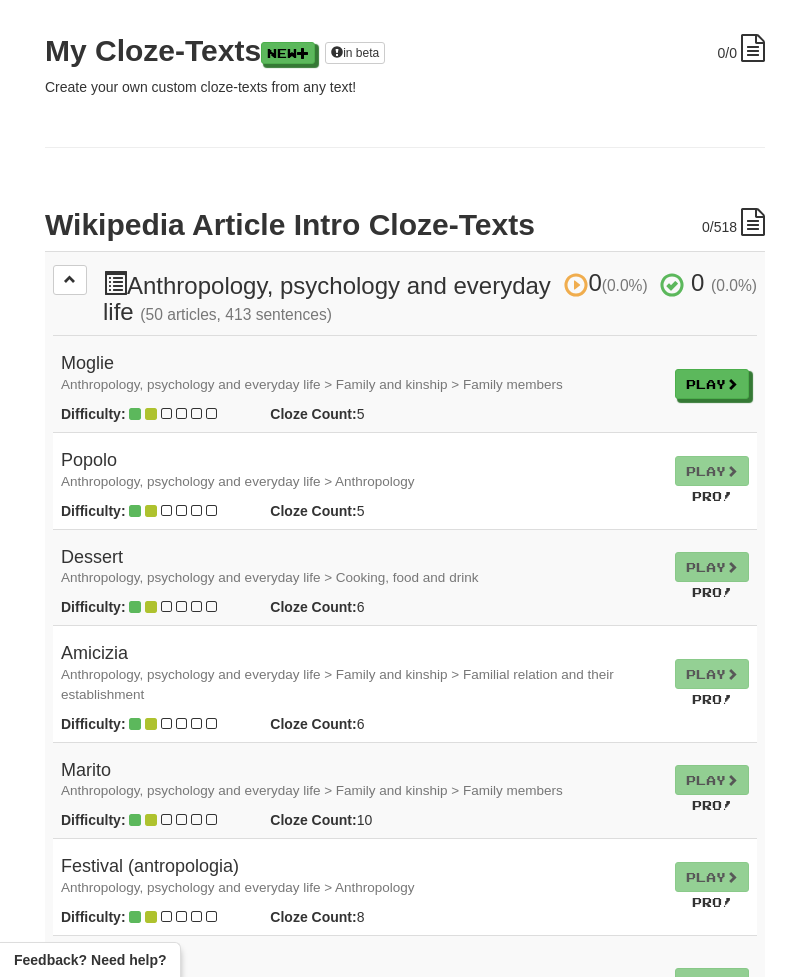 click on "Play" at bounding box center [712, 384] 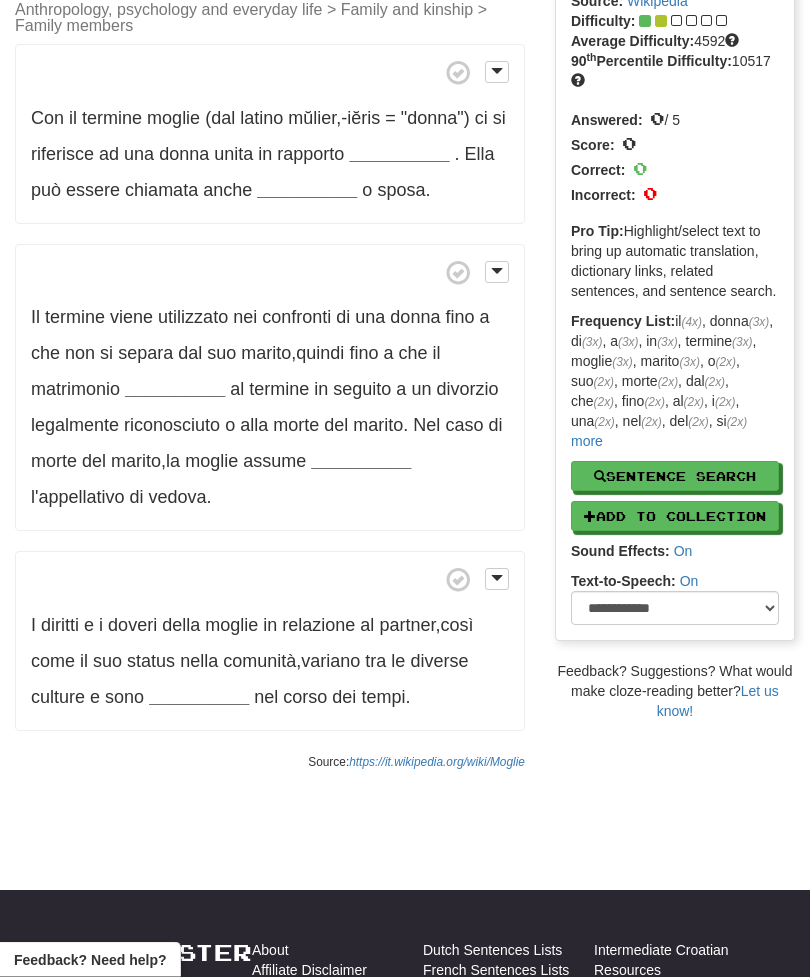 scroll, scrollTop: 0, scrollLeft: 0, axis: both 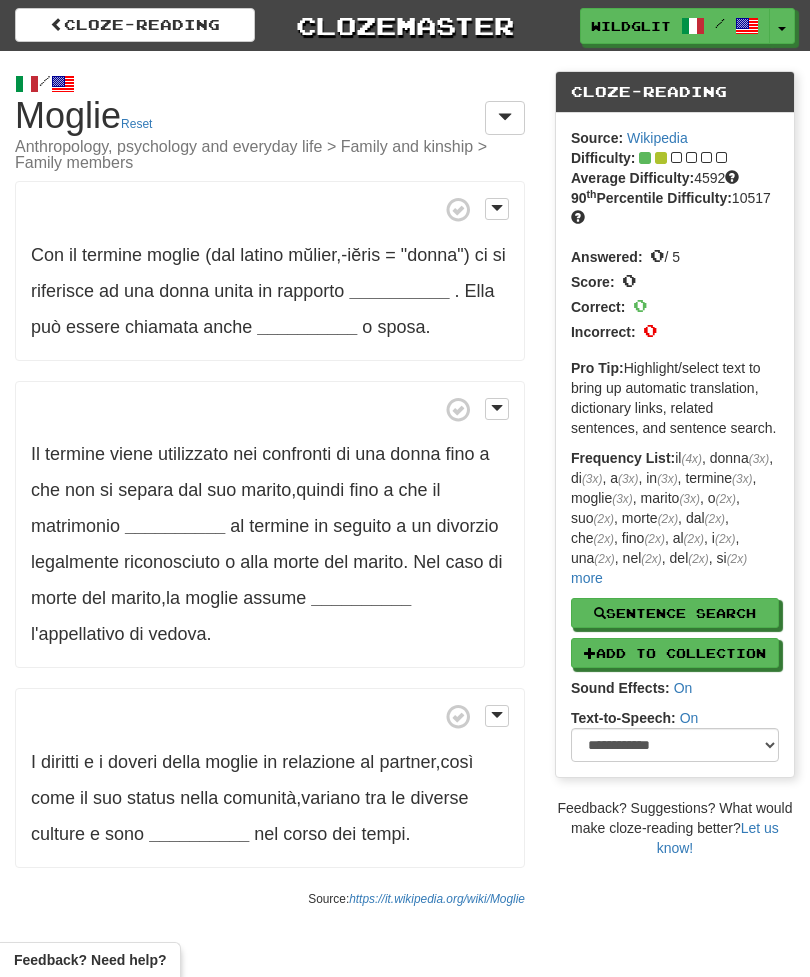 click on "__________" at bounding box center [399, 291] 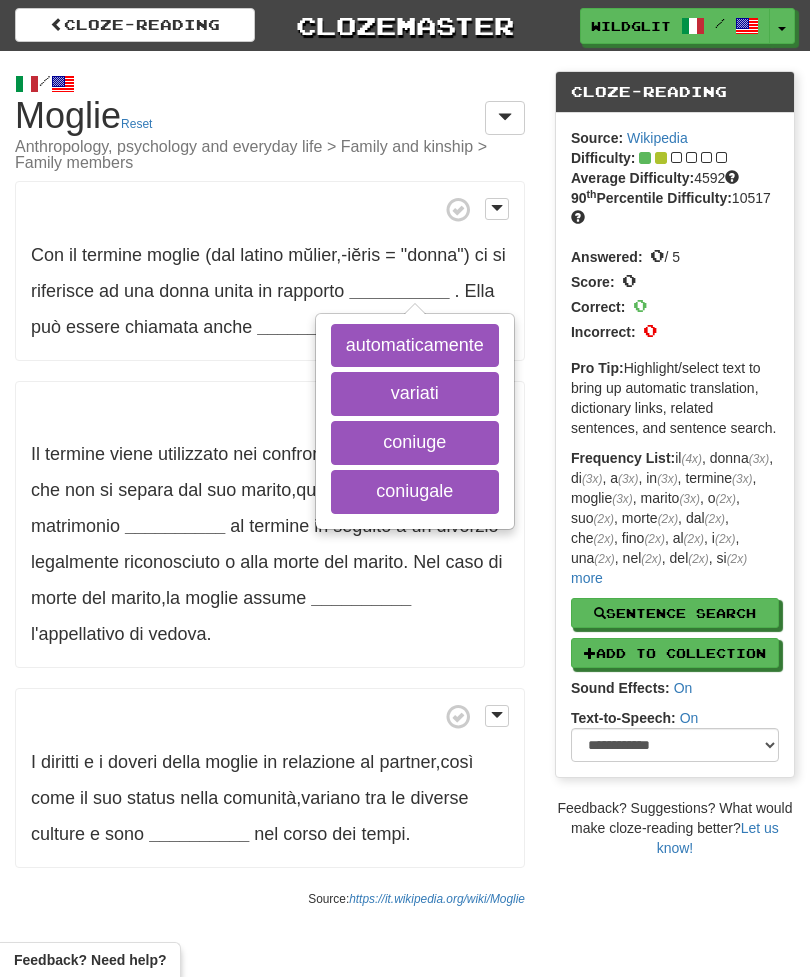 click on "matrimonio" at bounding box center (75, 526) 